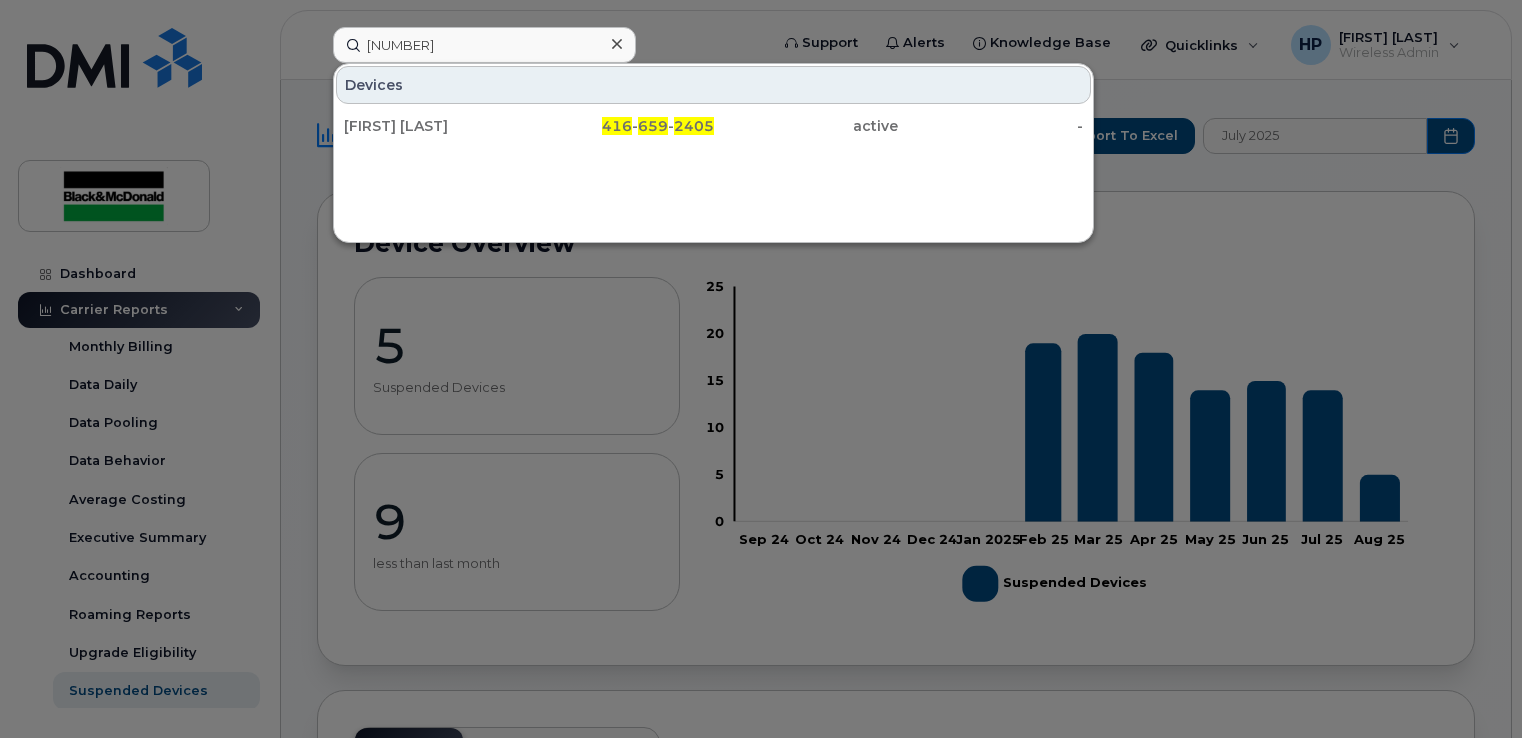scroll, scrollTop: 0, scrollLeft: 0, axis: both 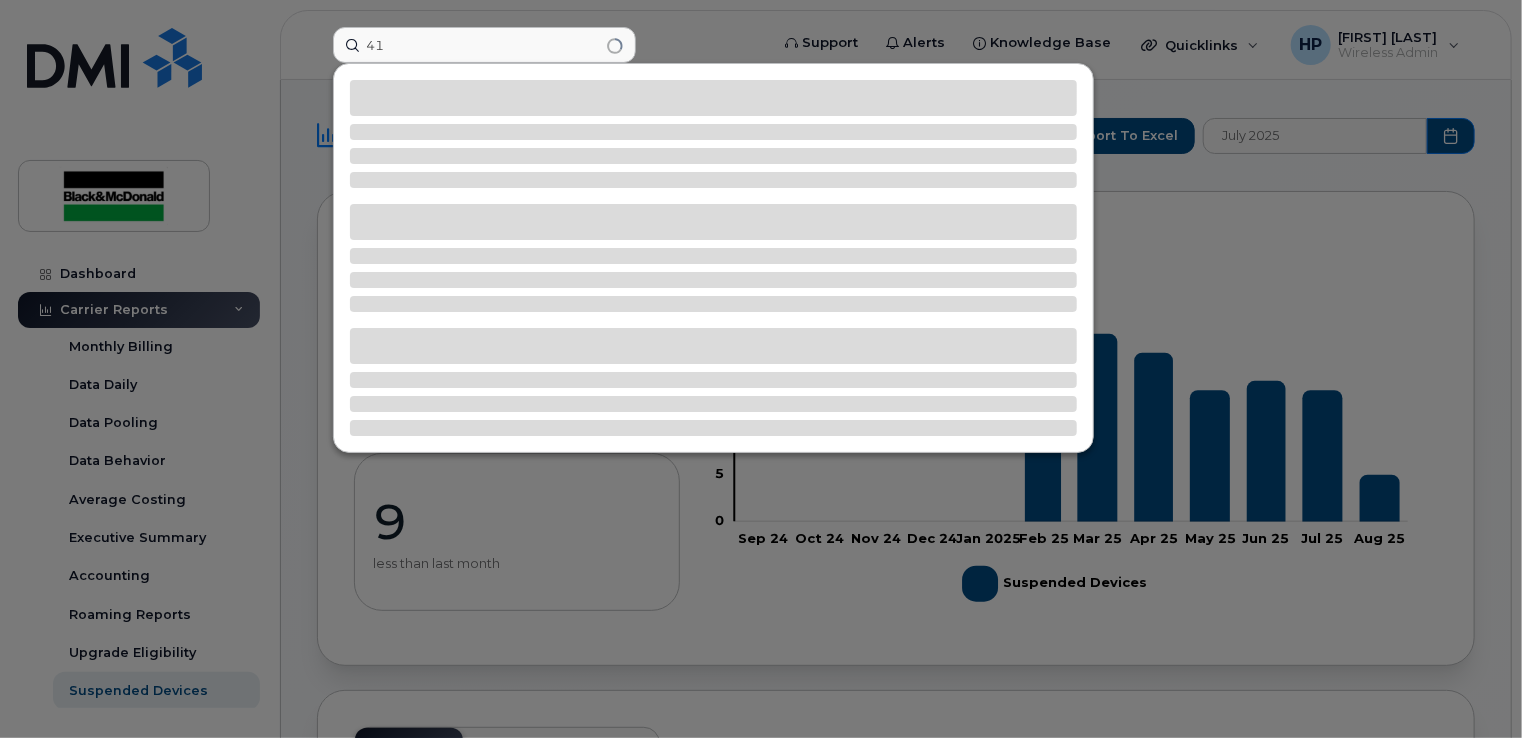type on "4" 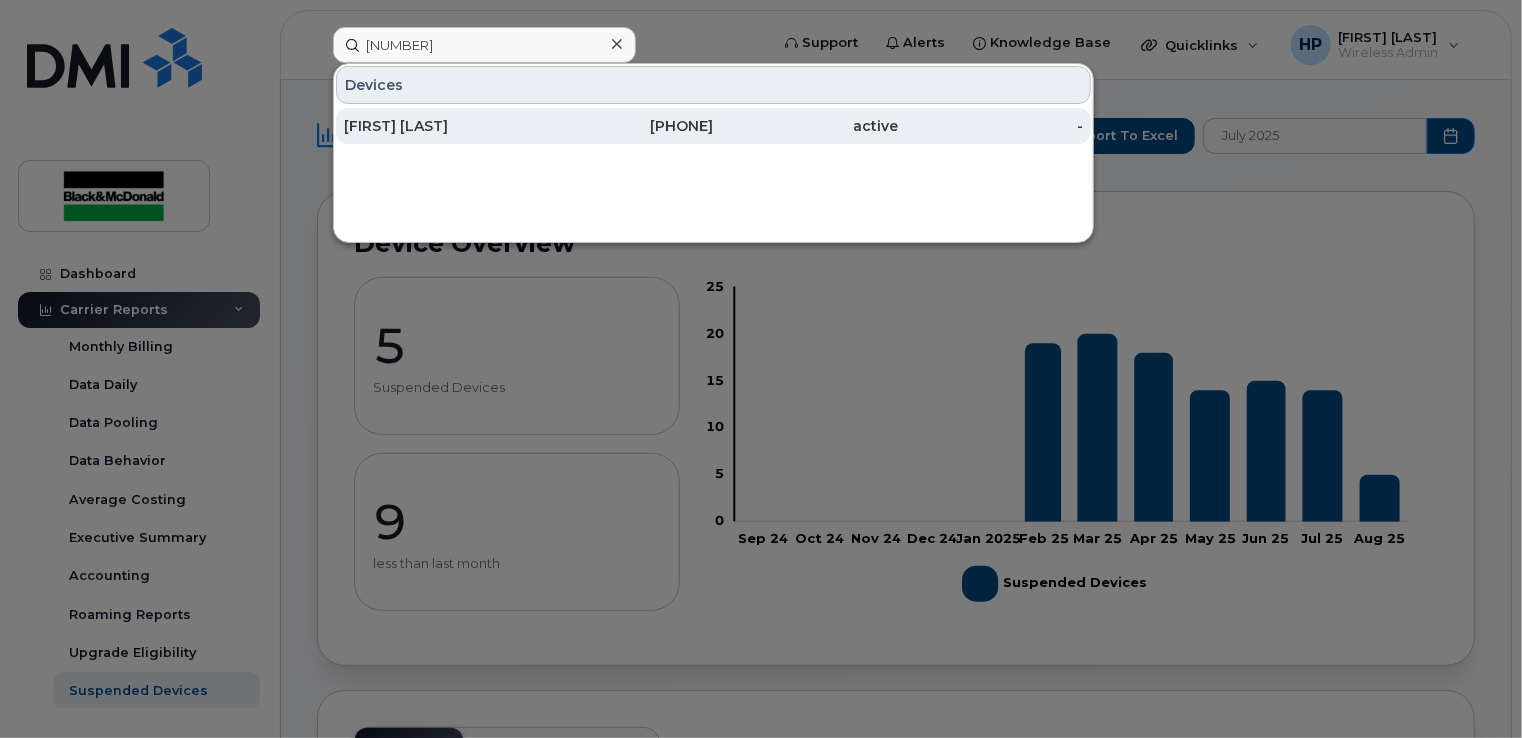 type on "[NUMBER]" 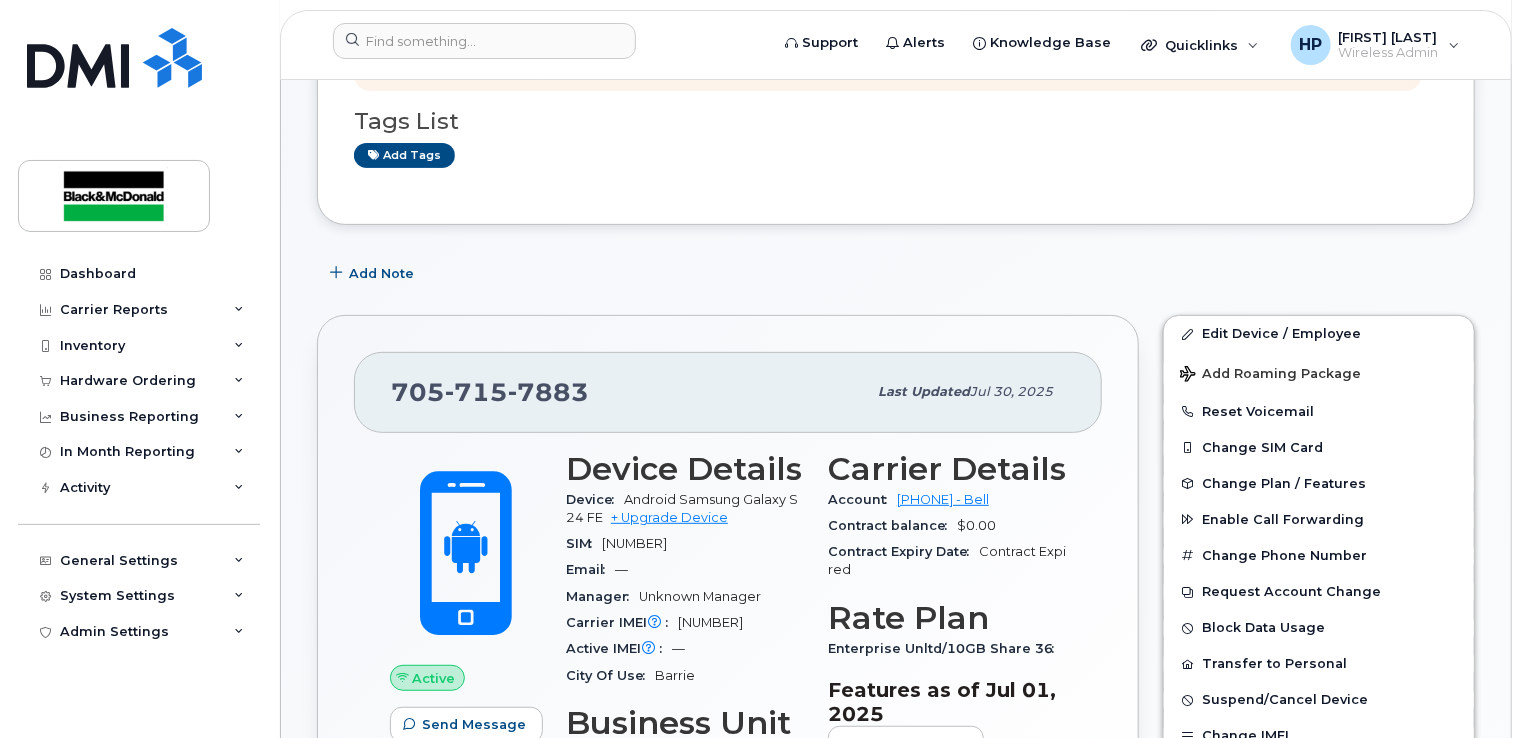 scroll, scrollTop: 0, scrollLeft: 0, axis: both 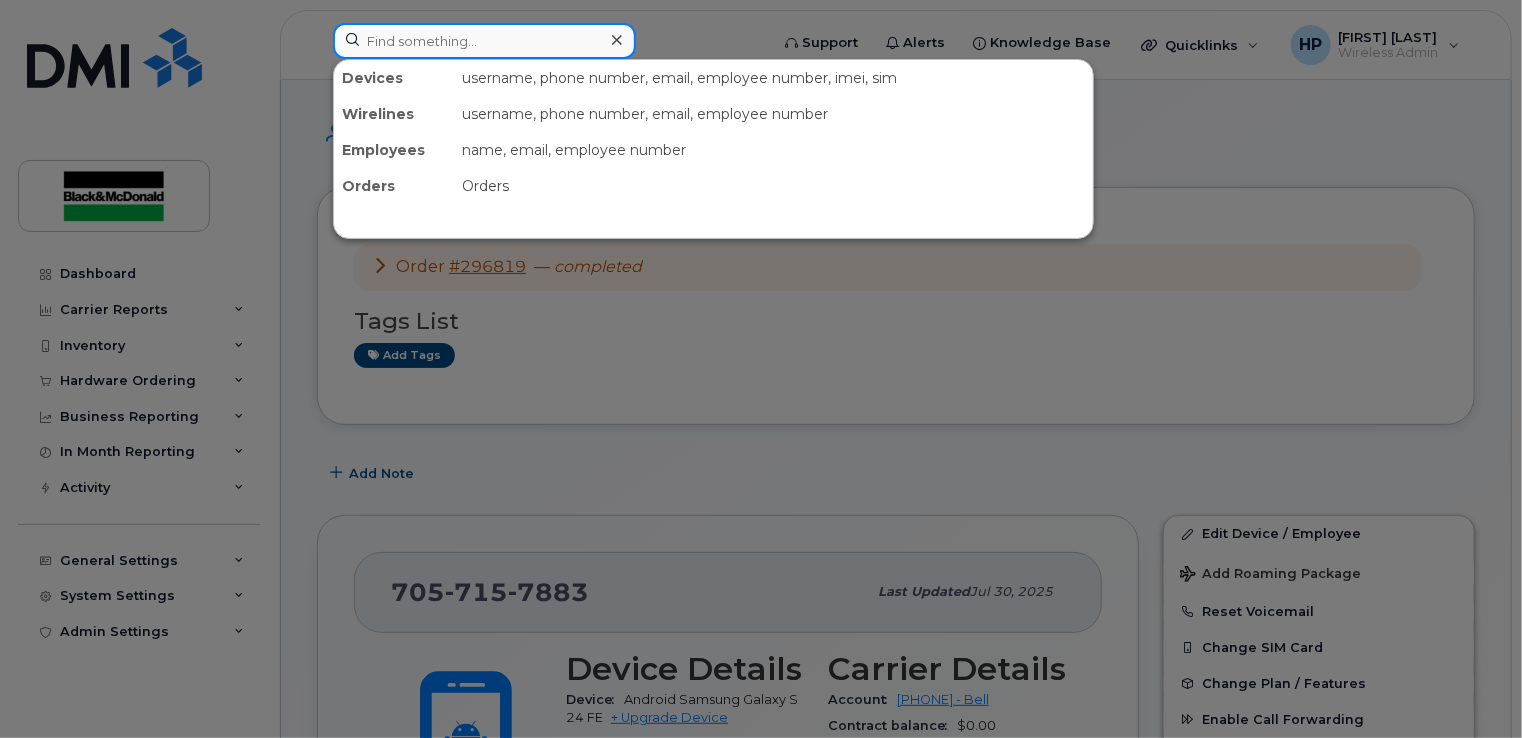 click at bounding box center [484, 41] 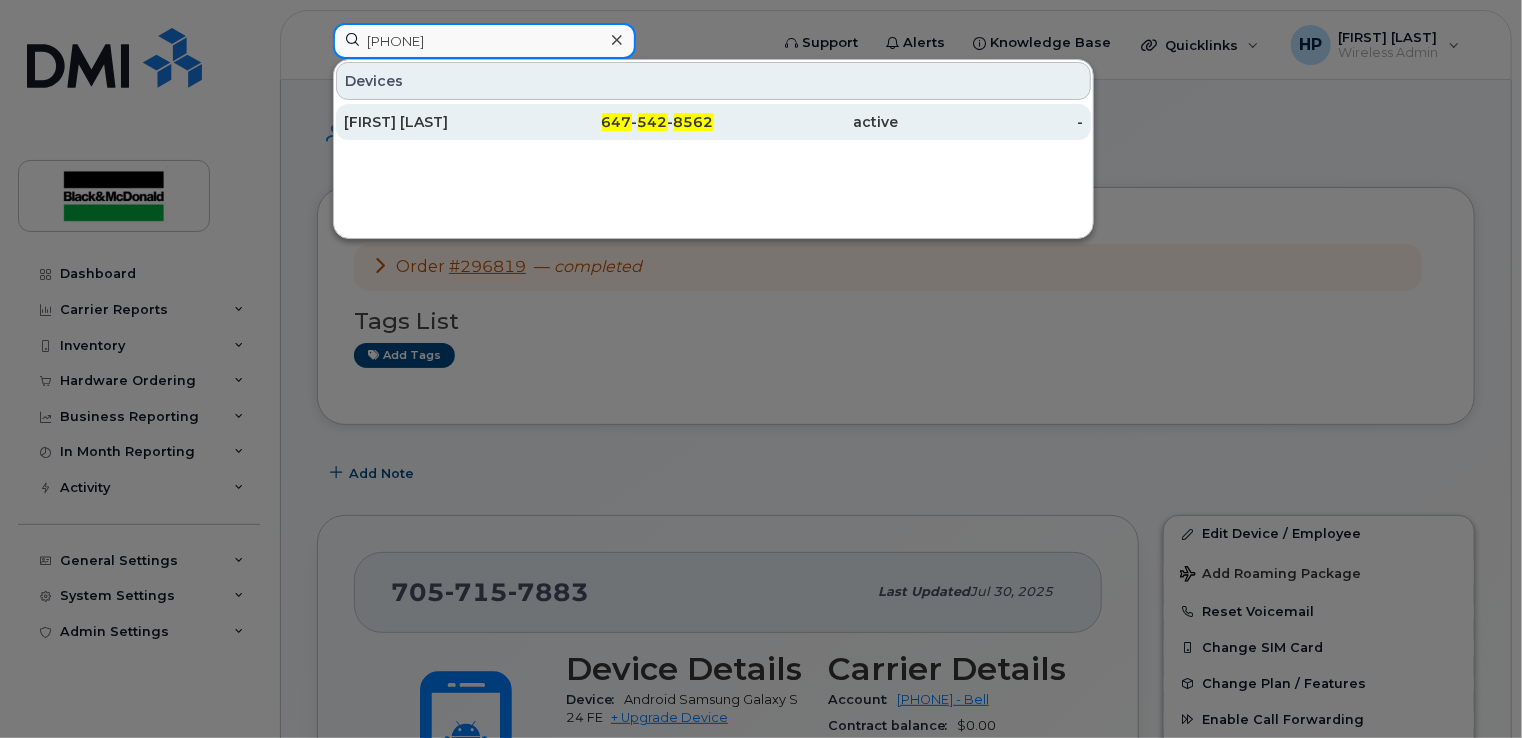 type on "6475428562" 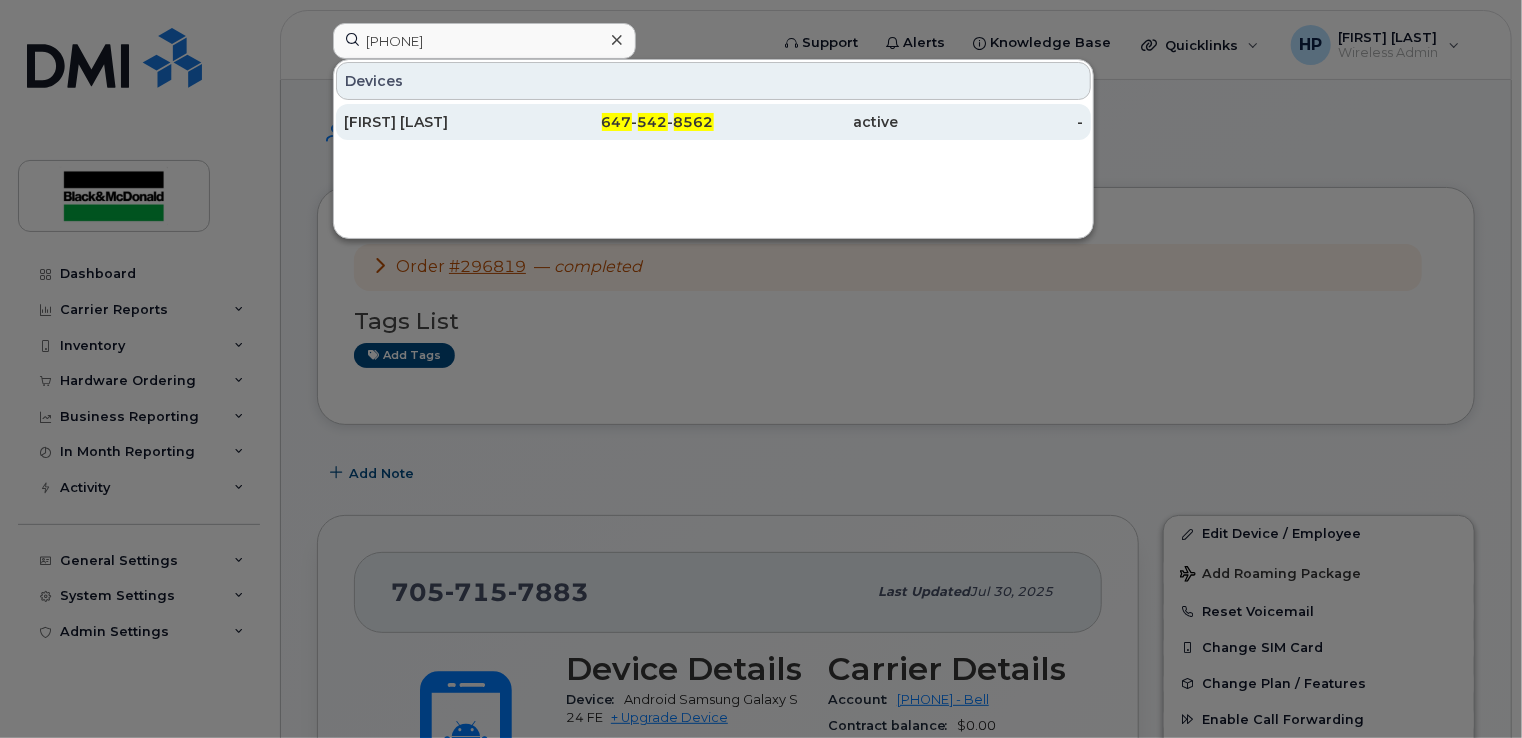 click on "647 - 542 - 8562" at bounding box center (621, 122) 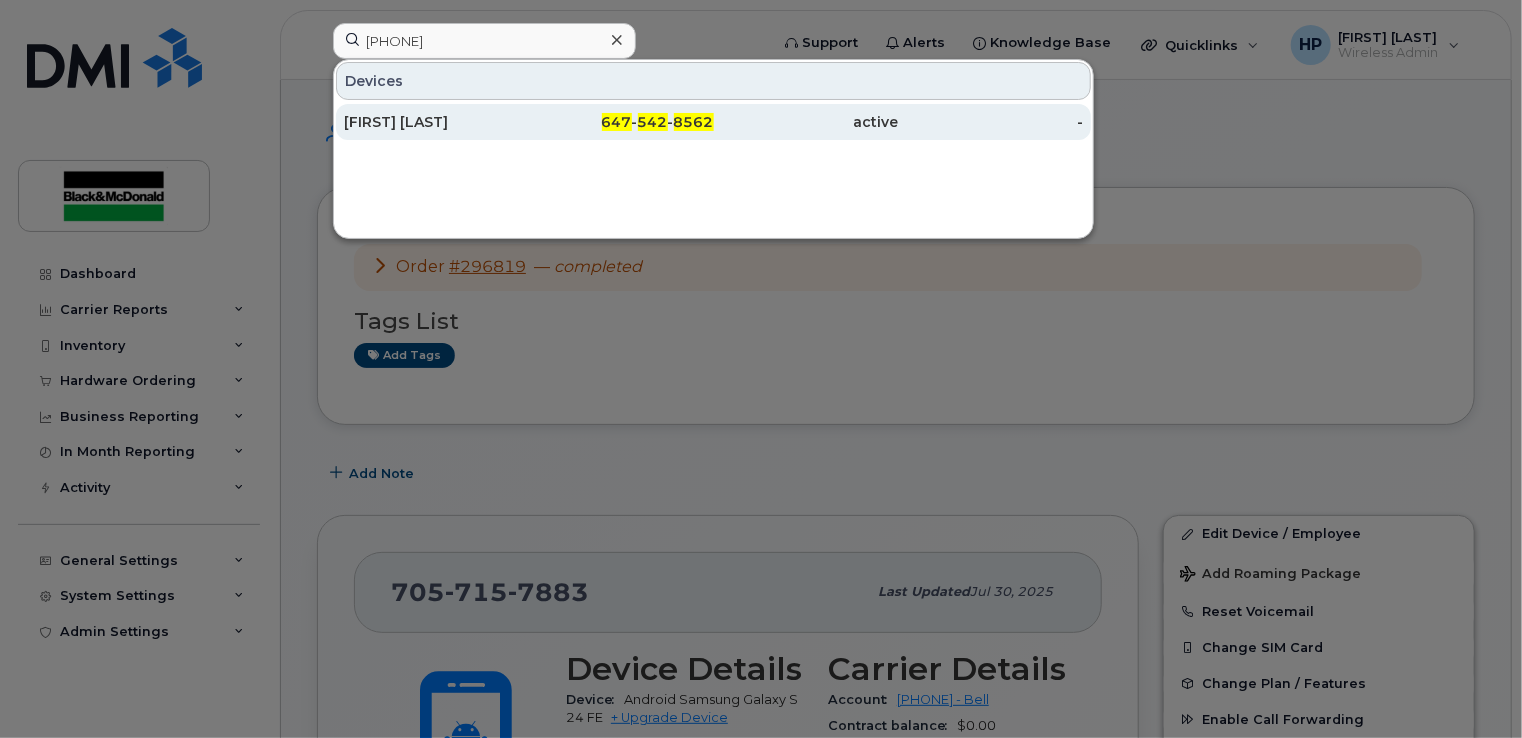 click on "TYRONE PORRAS" at bounding box center [436, 122] 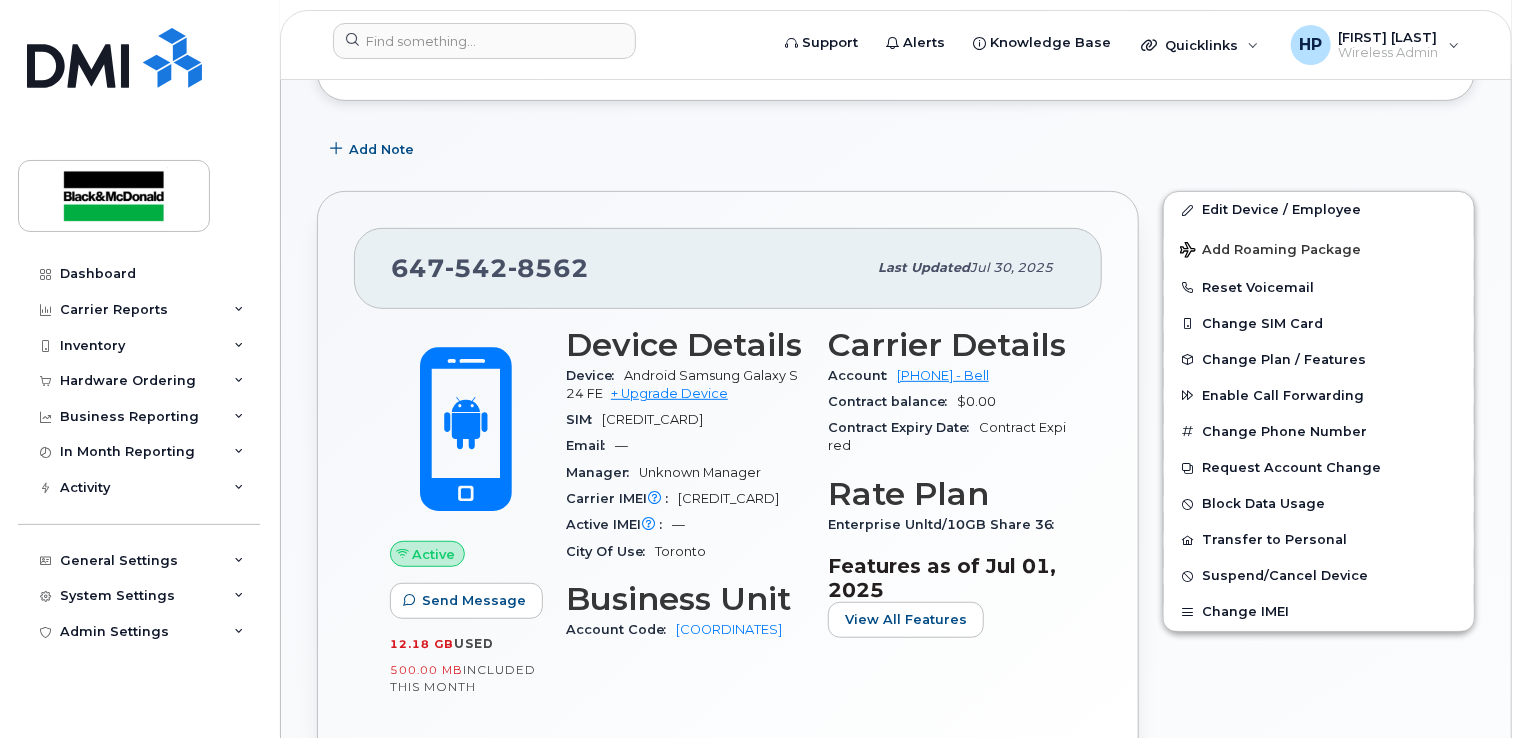 scroll, scrollTop: 700, scrollLeft: 0, axis: vertical 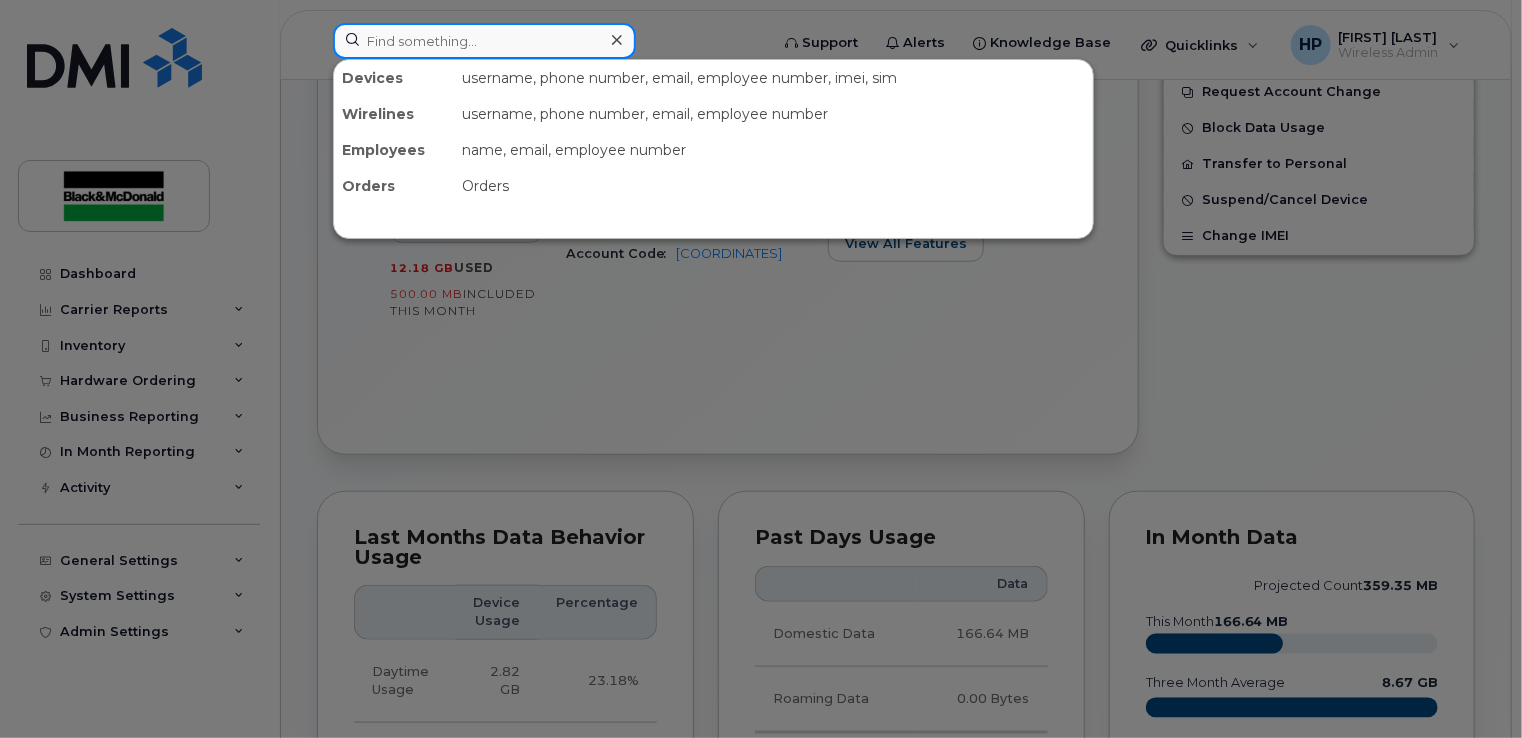 click at bounding box center (484, 41) 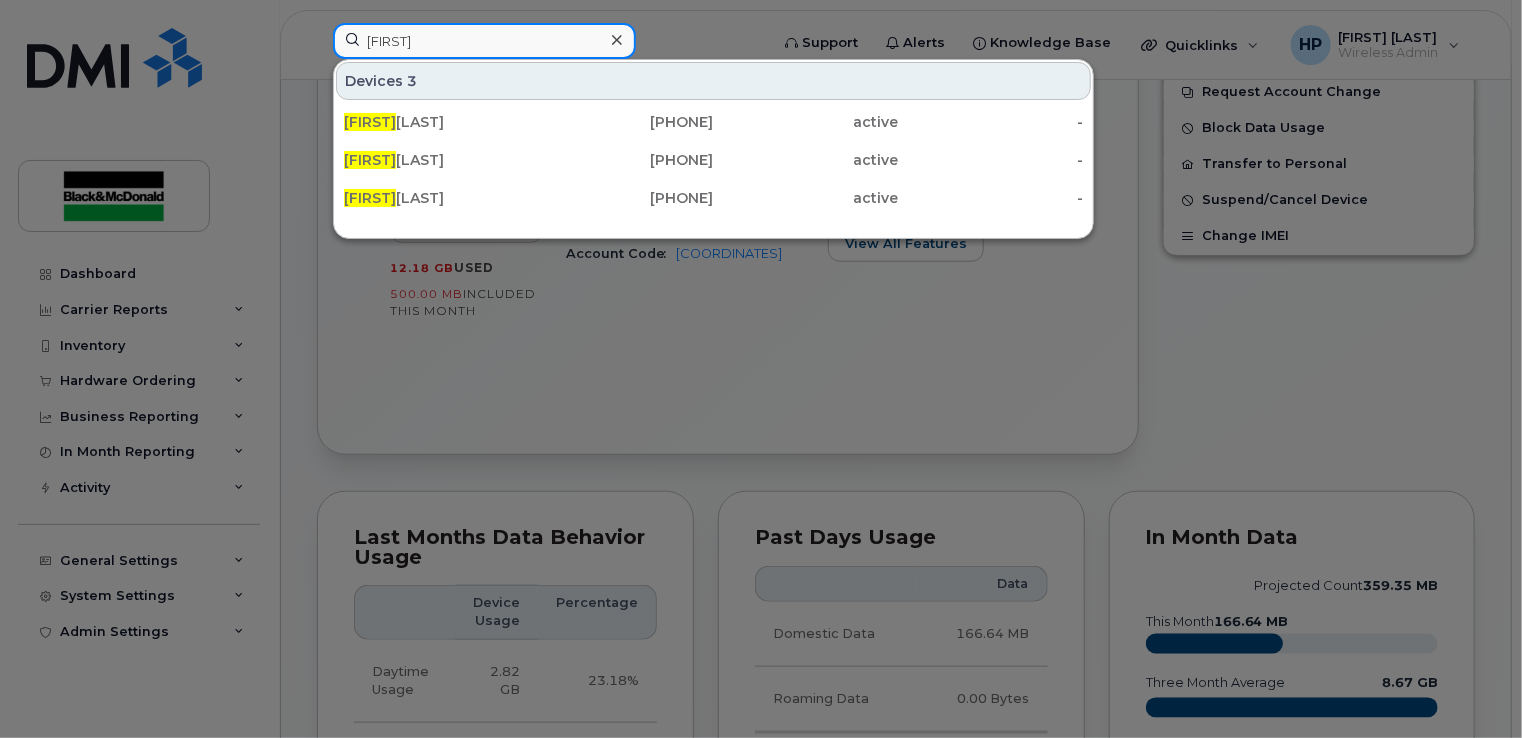 type on "kevin" 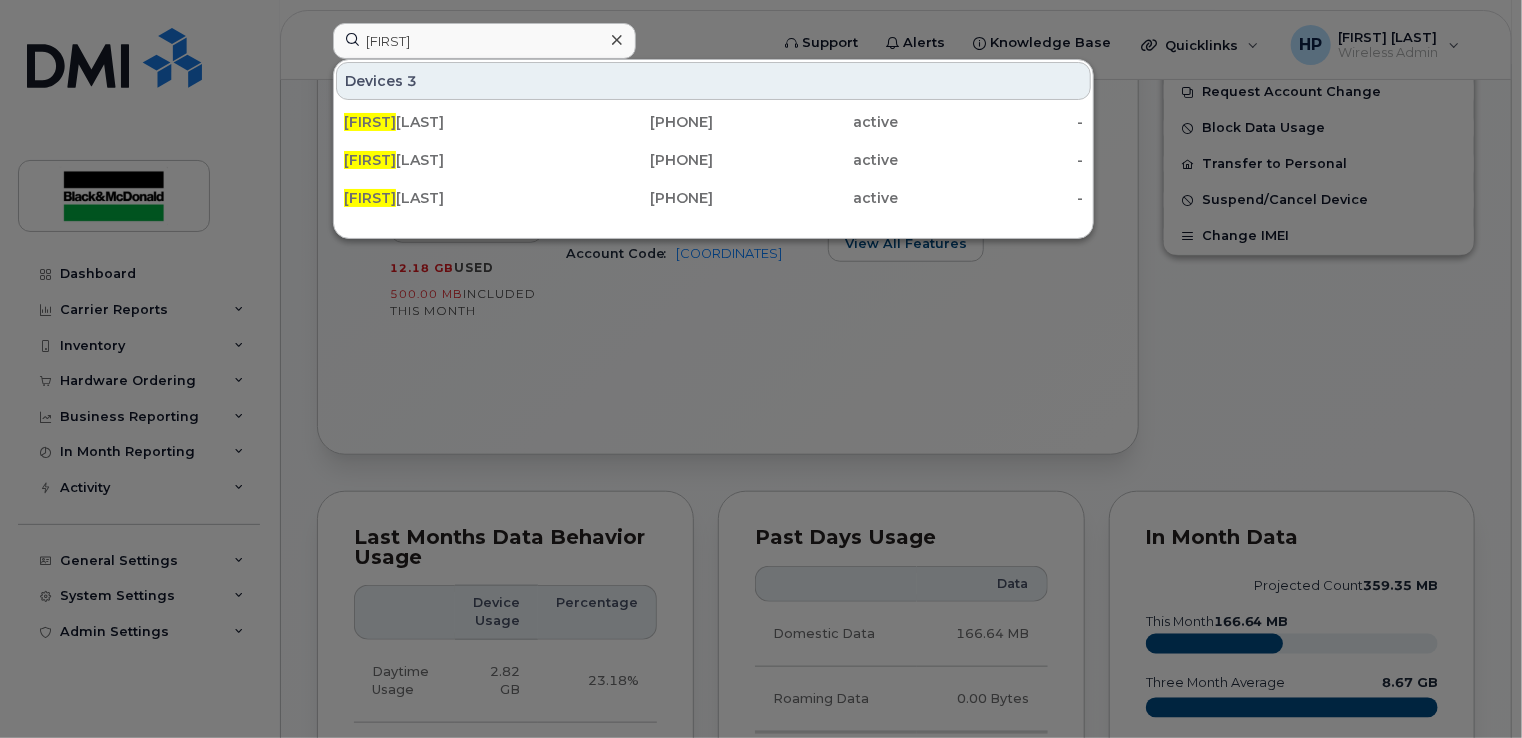 click at bounding box center [761, 369] 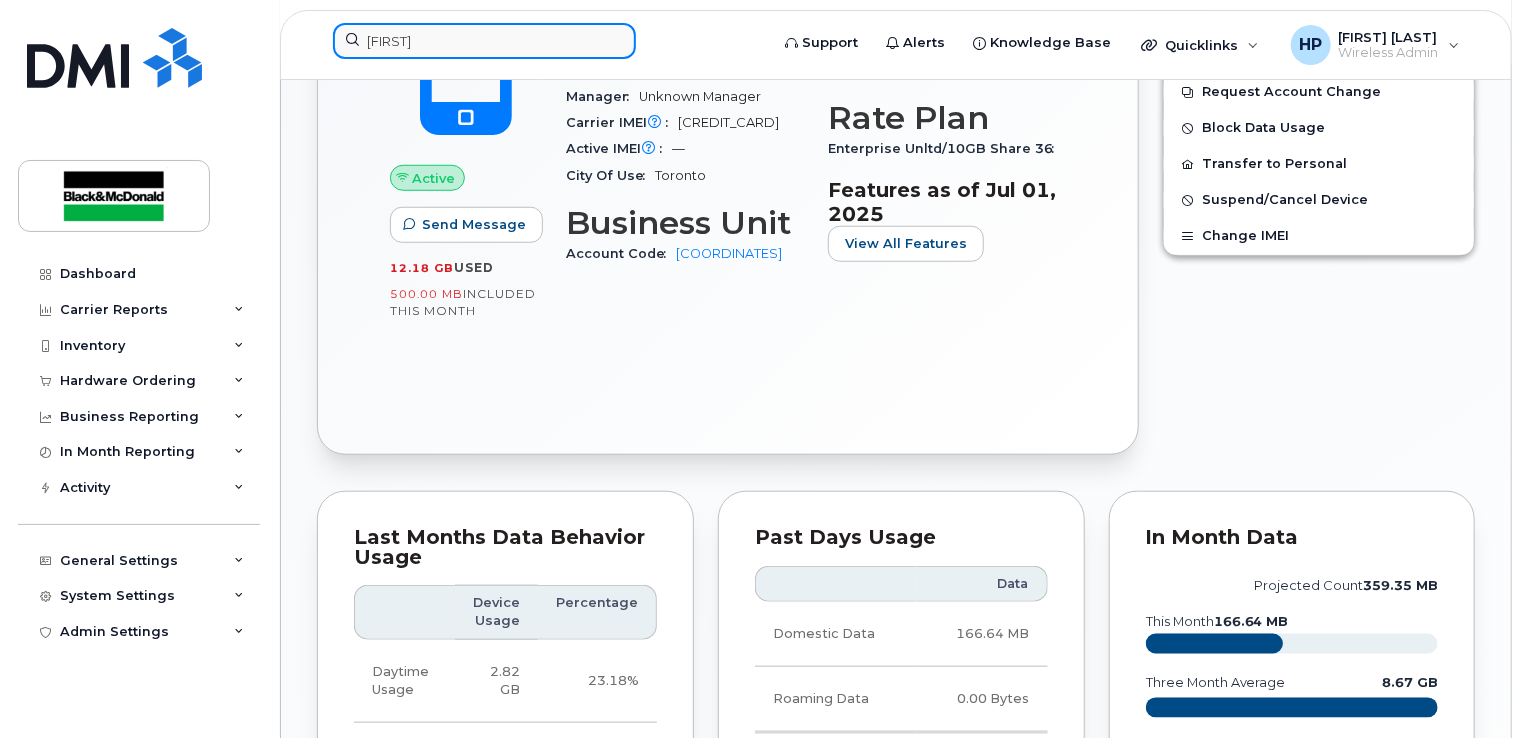 click on "kevin" at bounding box center [484, 41] 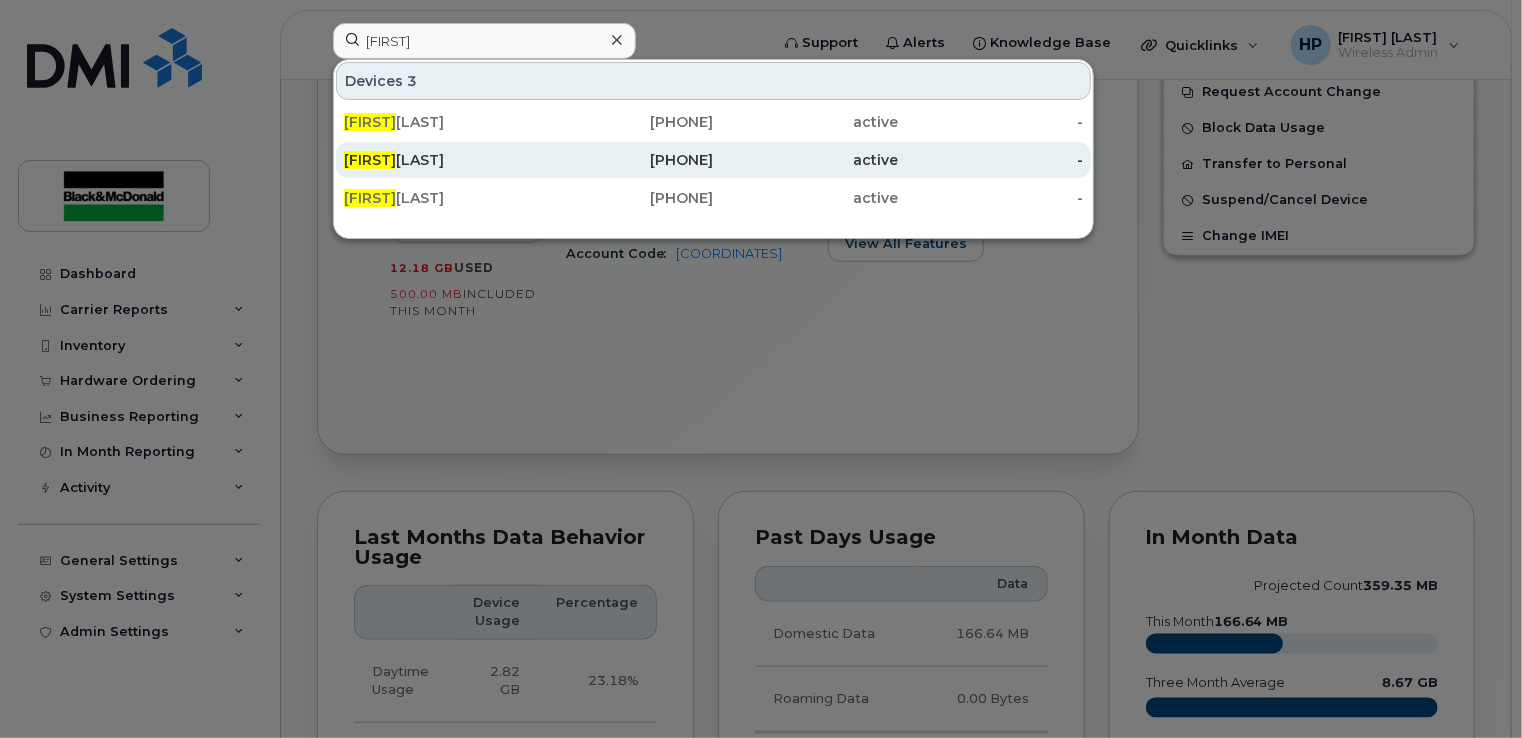 click on "Kevin  Ritz" at bounding box center (436, 160) 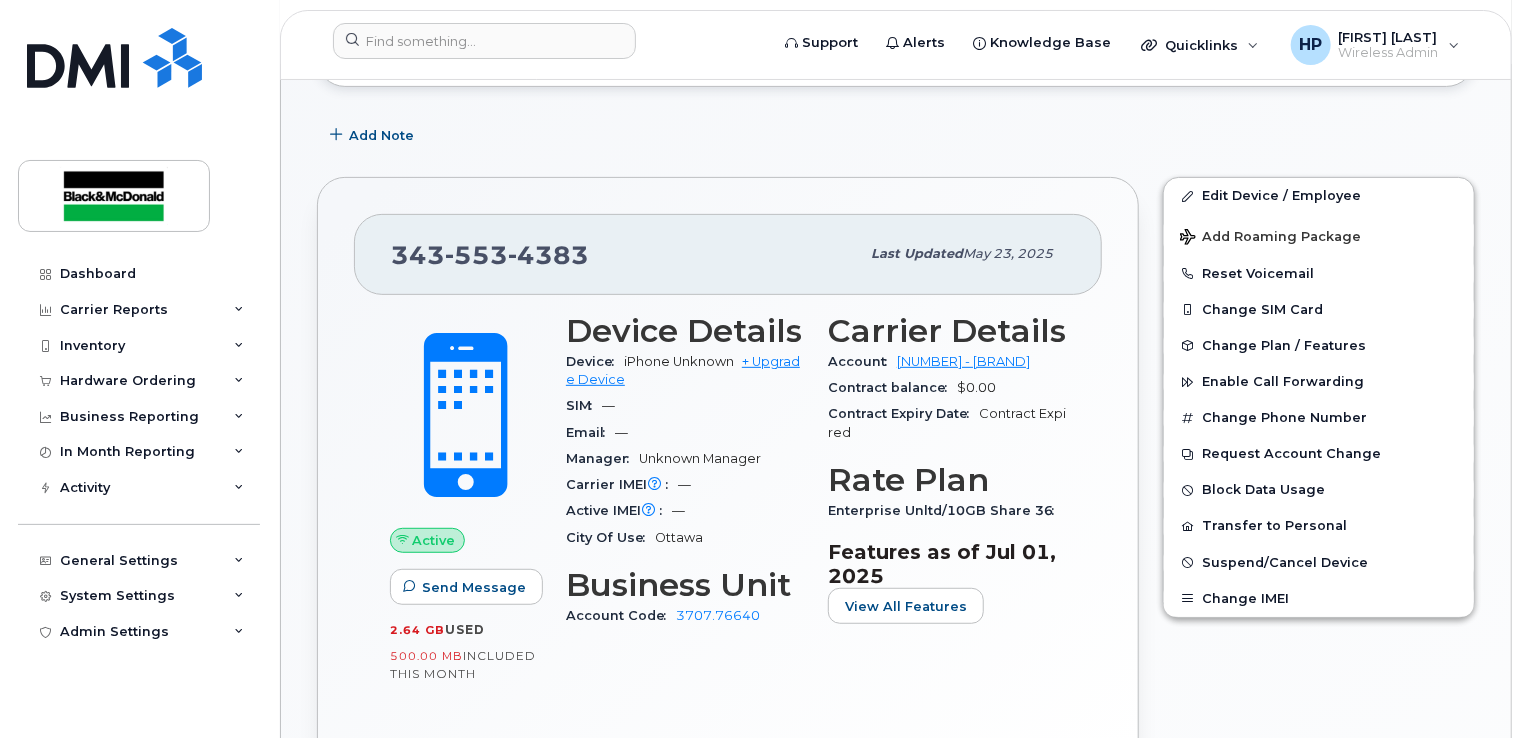 scroll, scrollTop: 326, scrollLeft: 0, axis: vertical 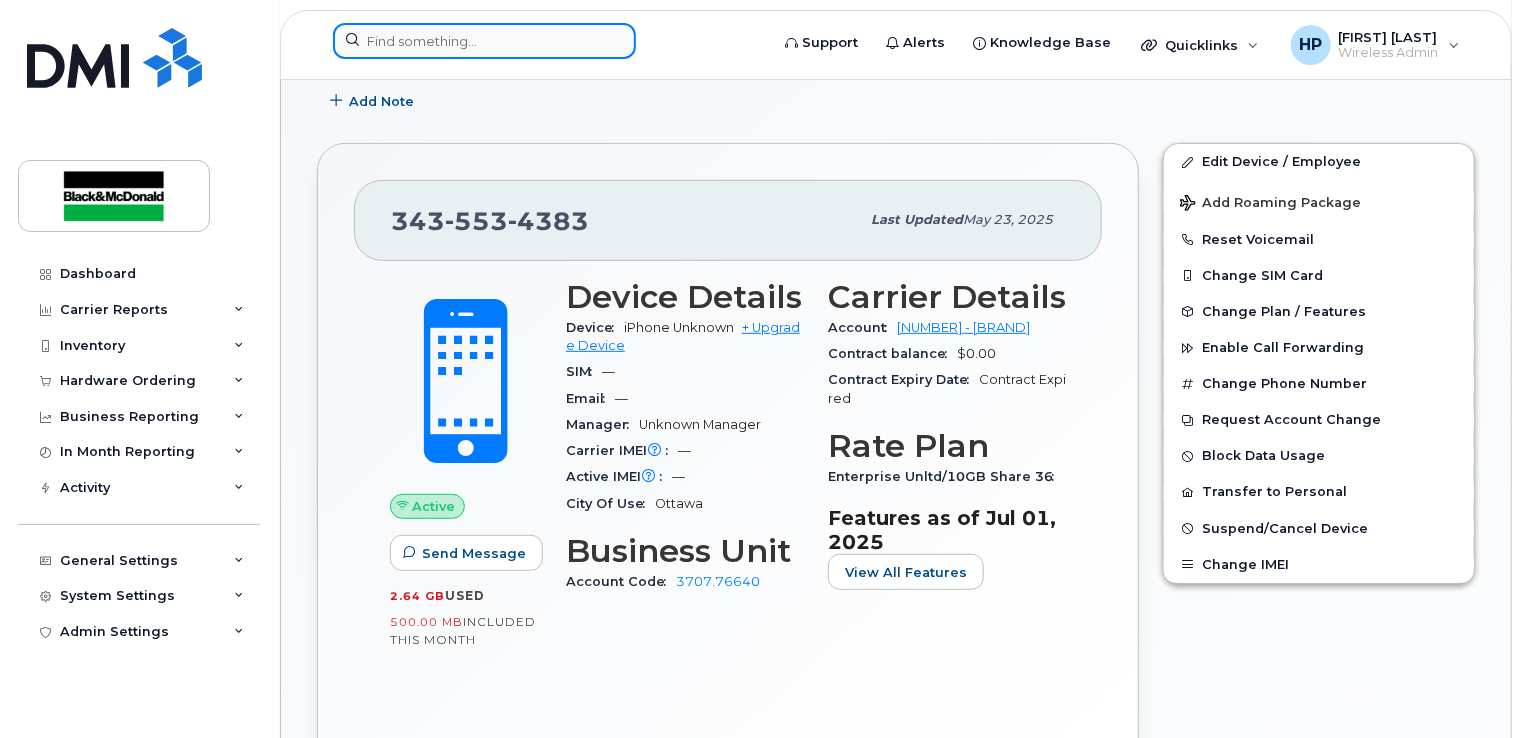 click at bounding box center (484, 41) 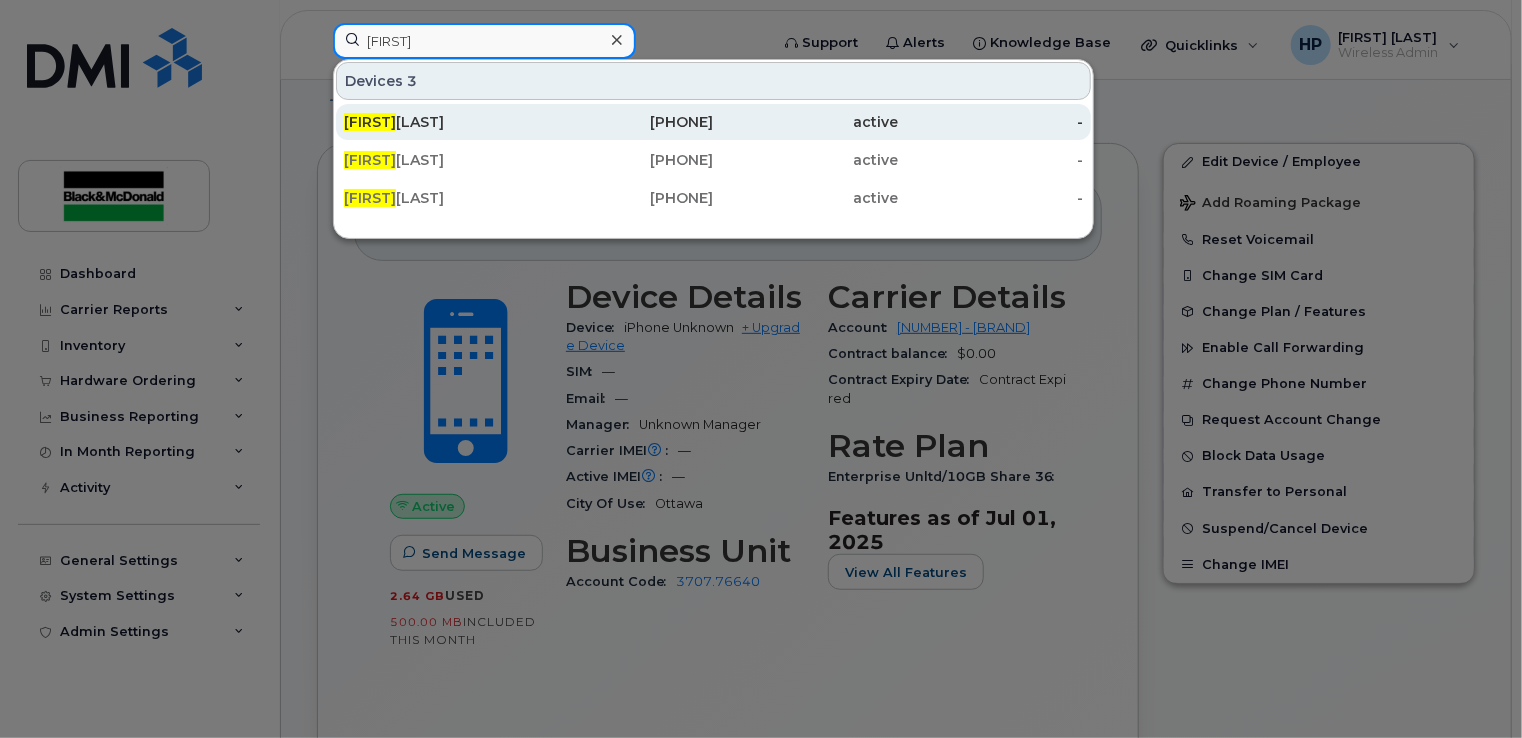 type on "kevin" 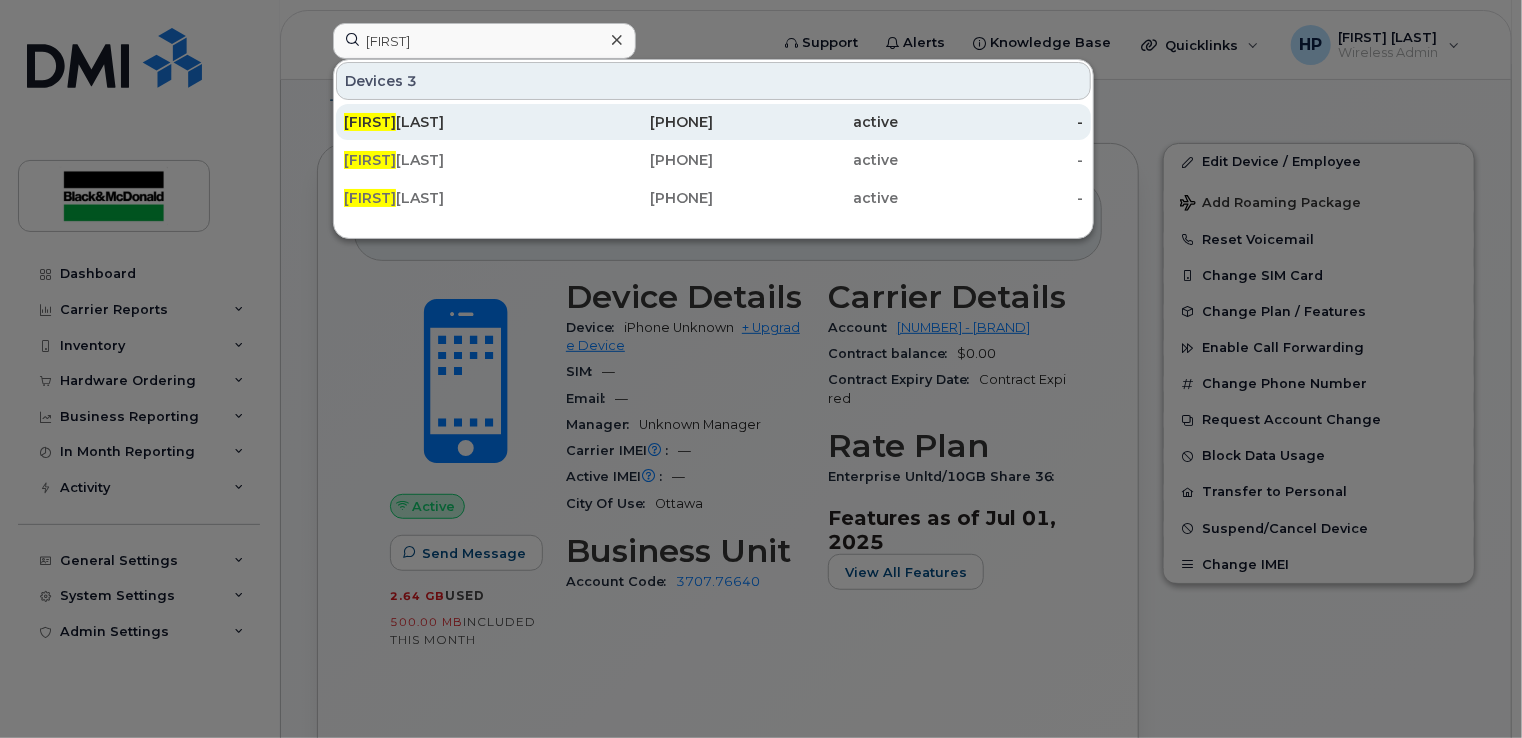 click on "Kevin  clemens" at bounding box center (436, 122) 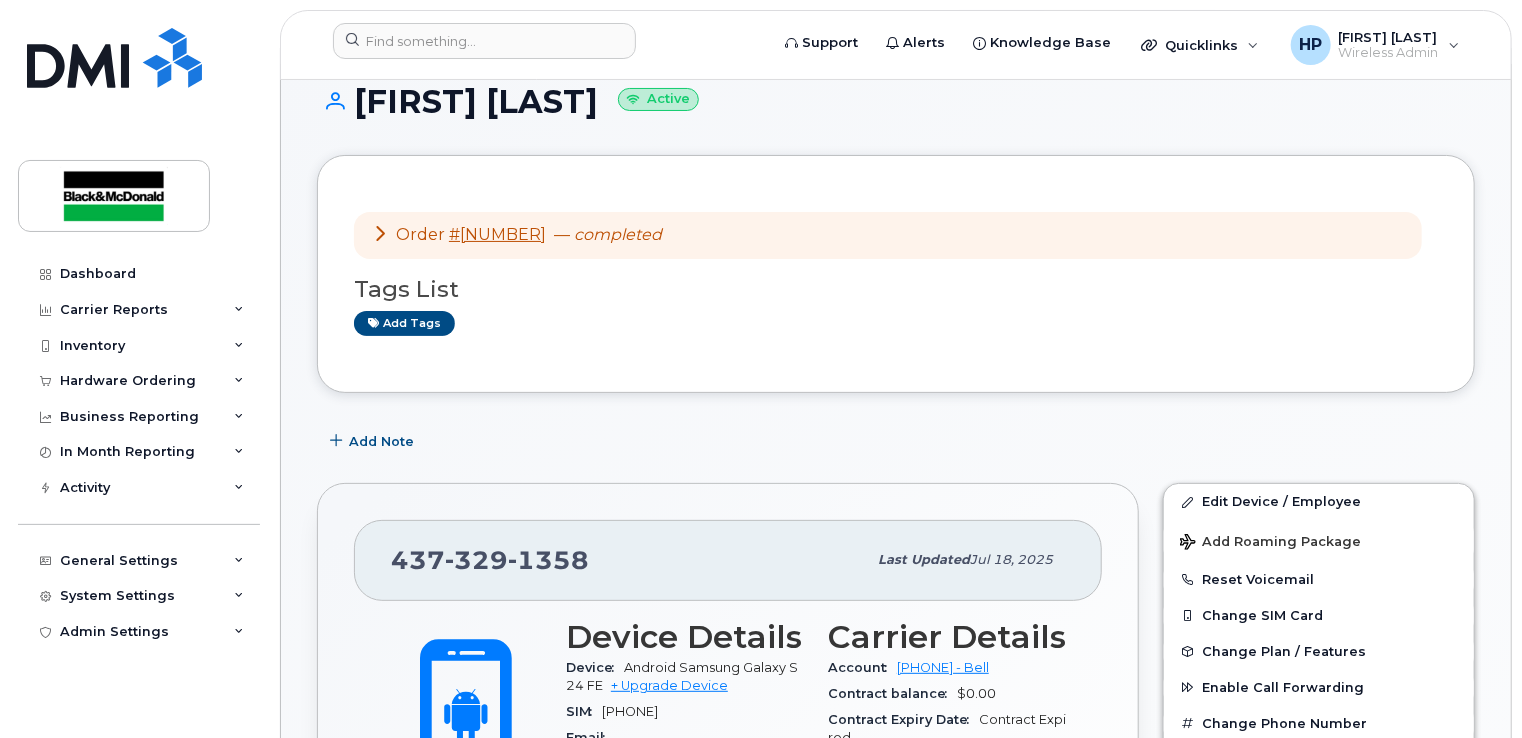scroll, scrollTop: 0, scrollLeft: 0, axis: both 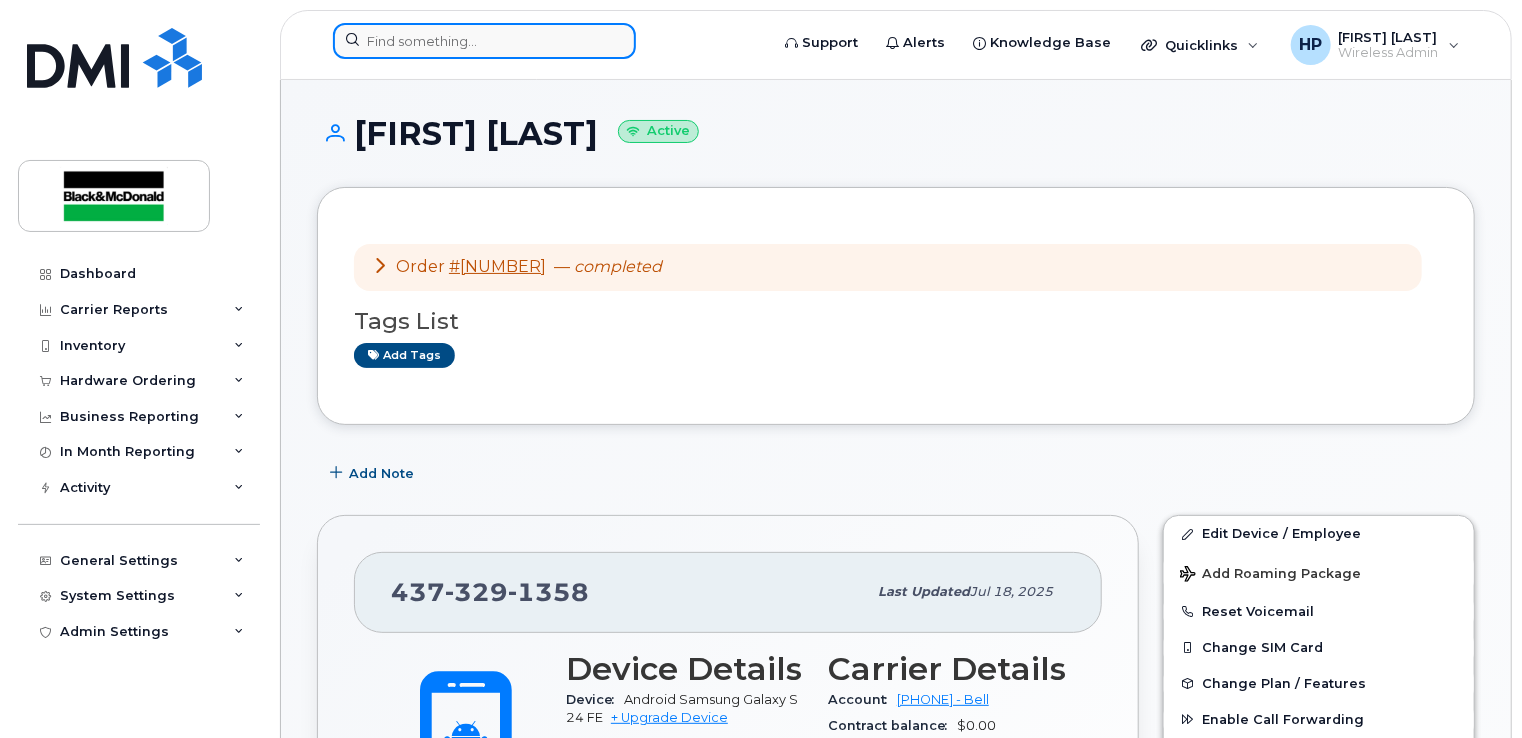 click at bounding box center (484, 41) 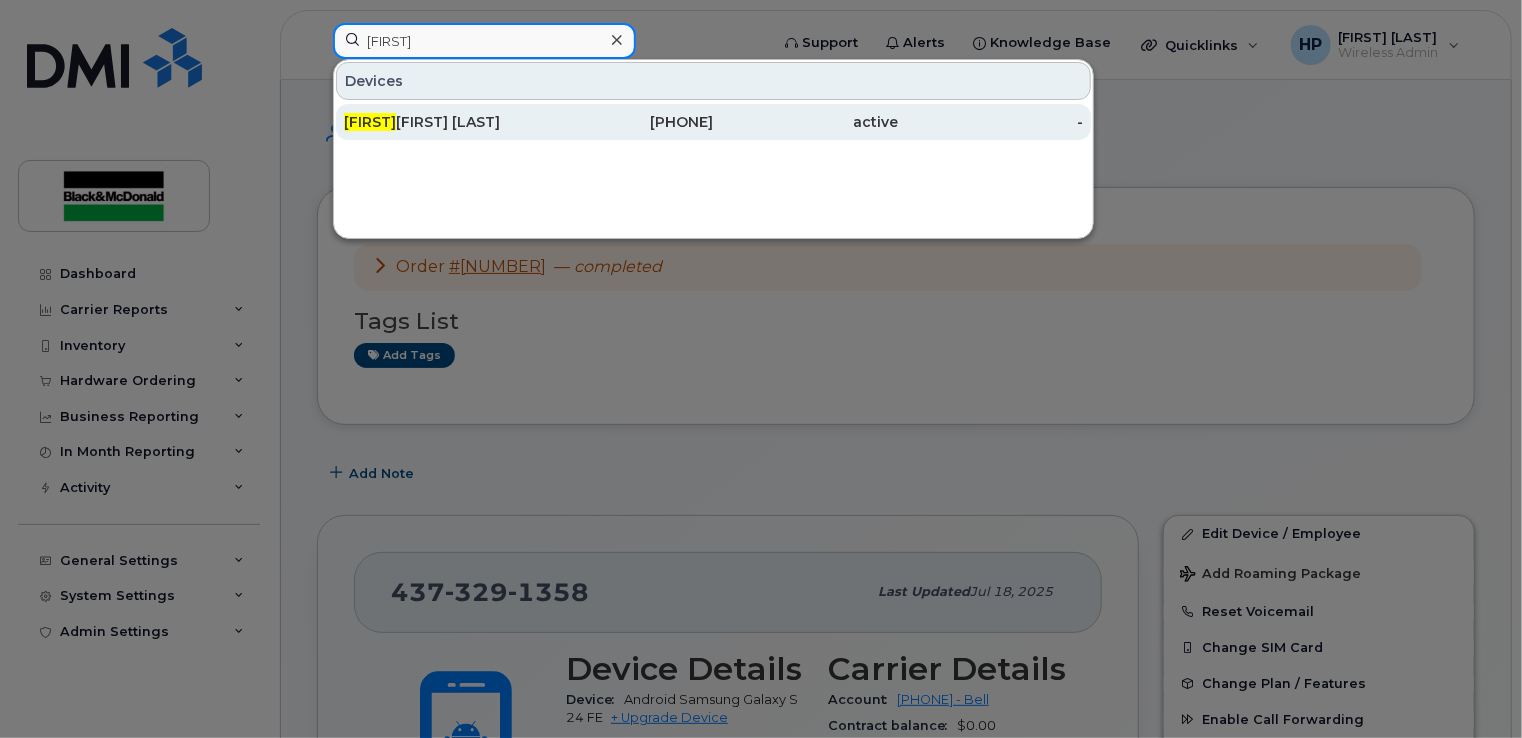 type on "kimber" 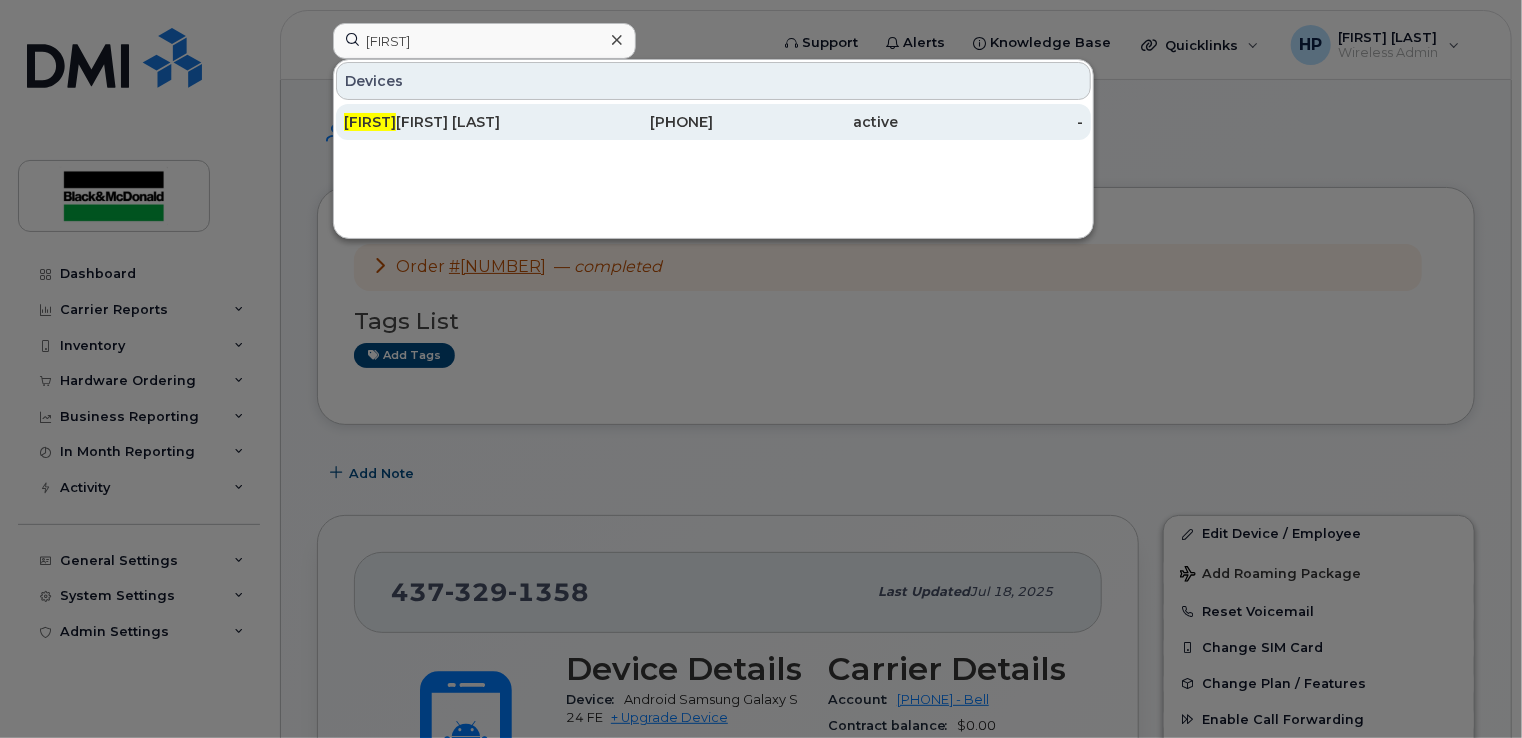 click on "Kimber ly Sandy" 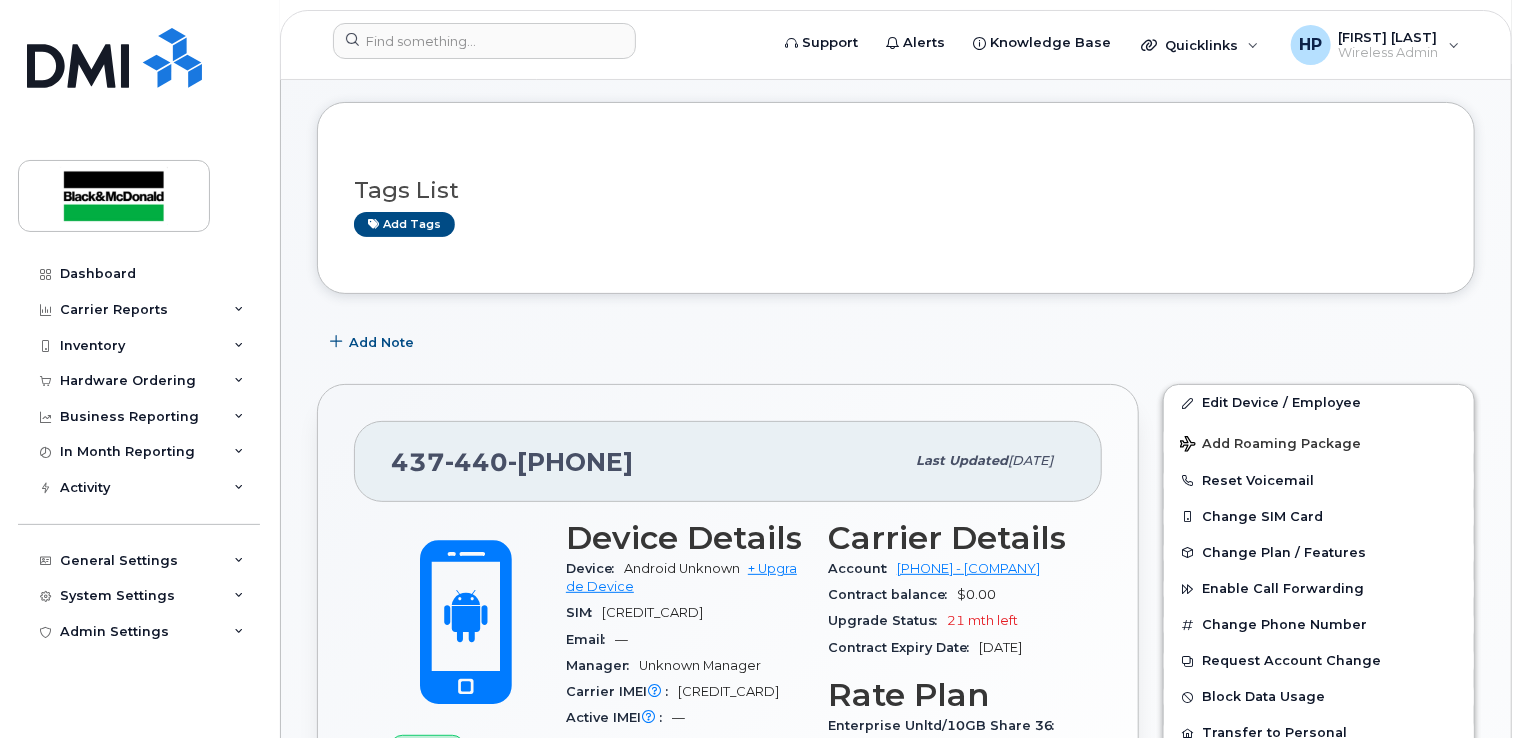 scroll, scrollTop: 0, scrollLeft: 0, axis: both 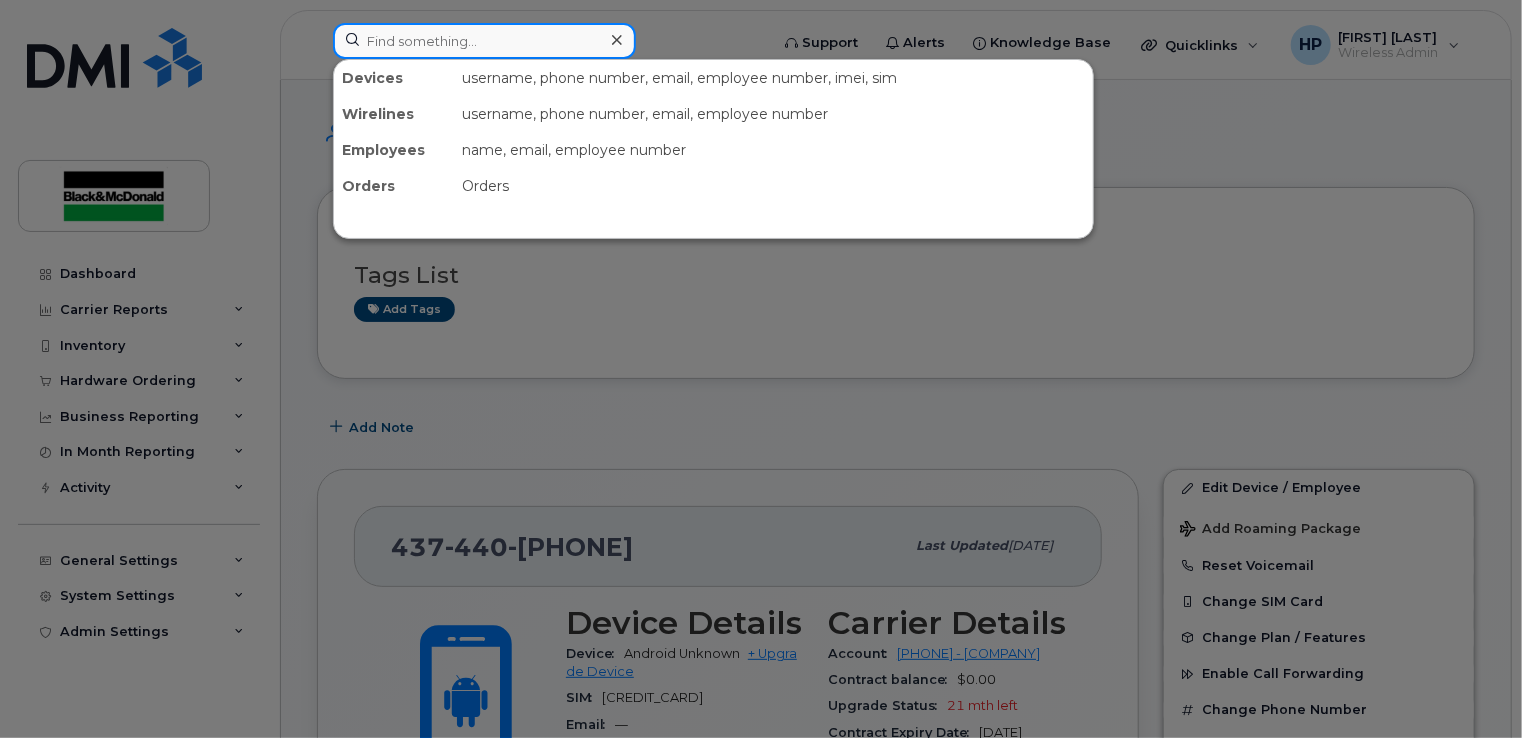 click at bounding box center (484, 41) 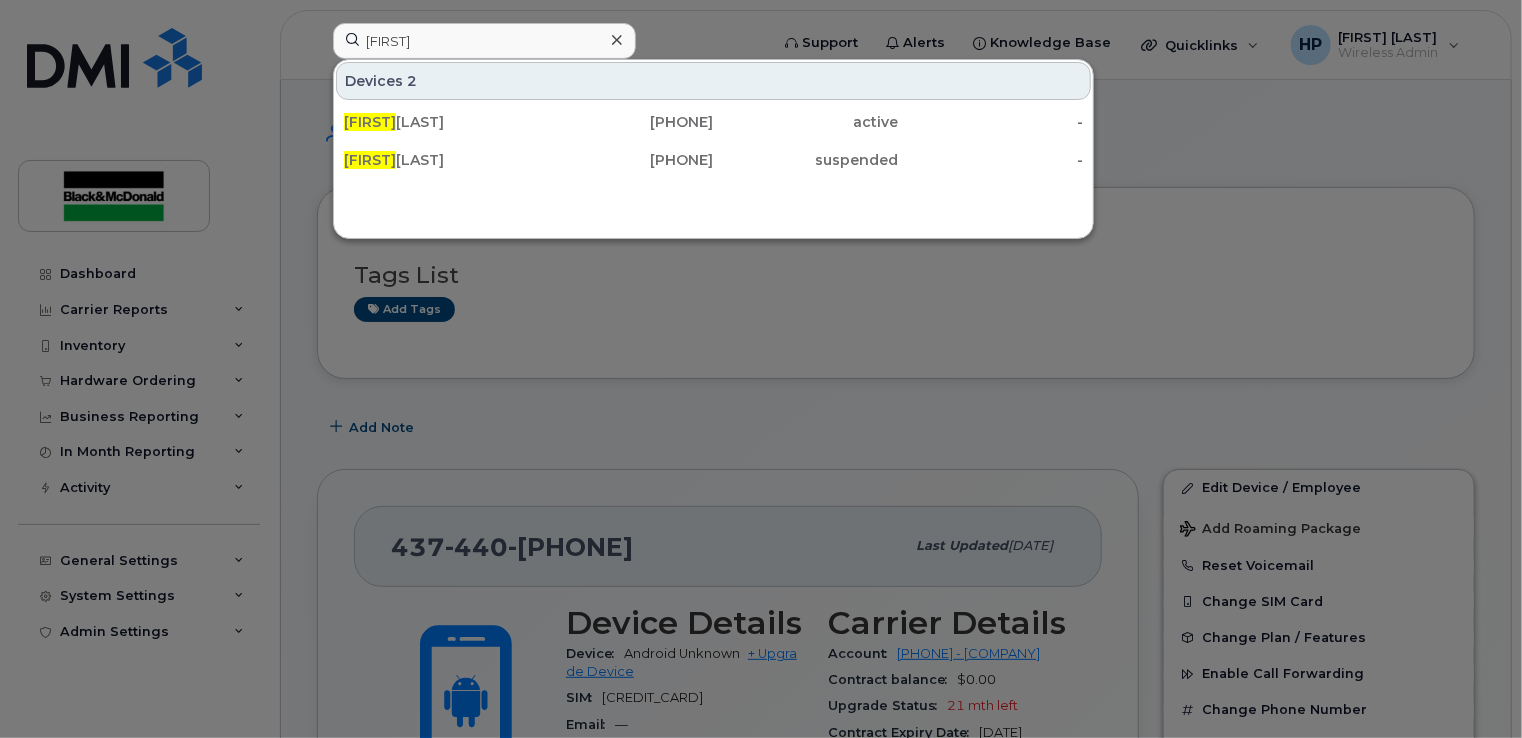 click at bounding box center (761, 369) 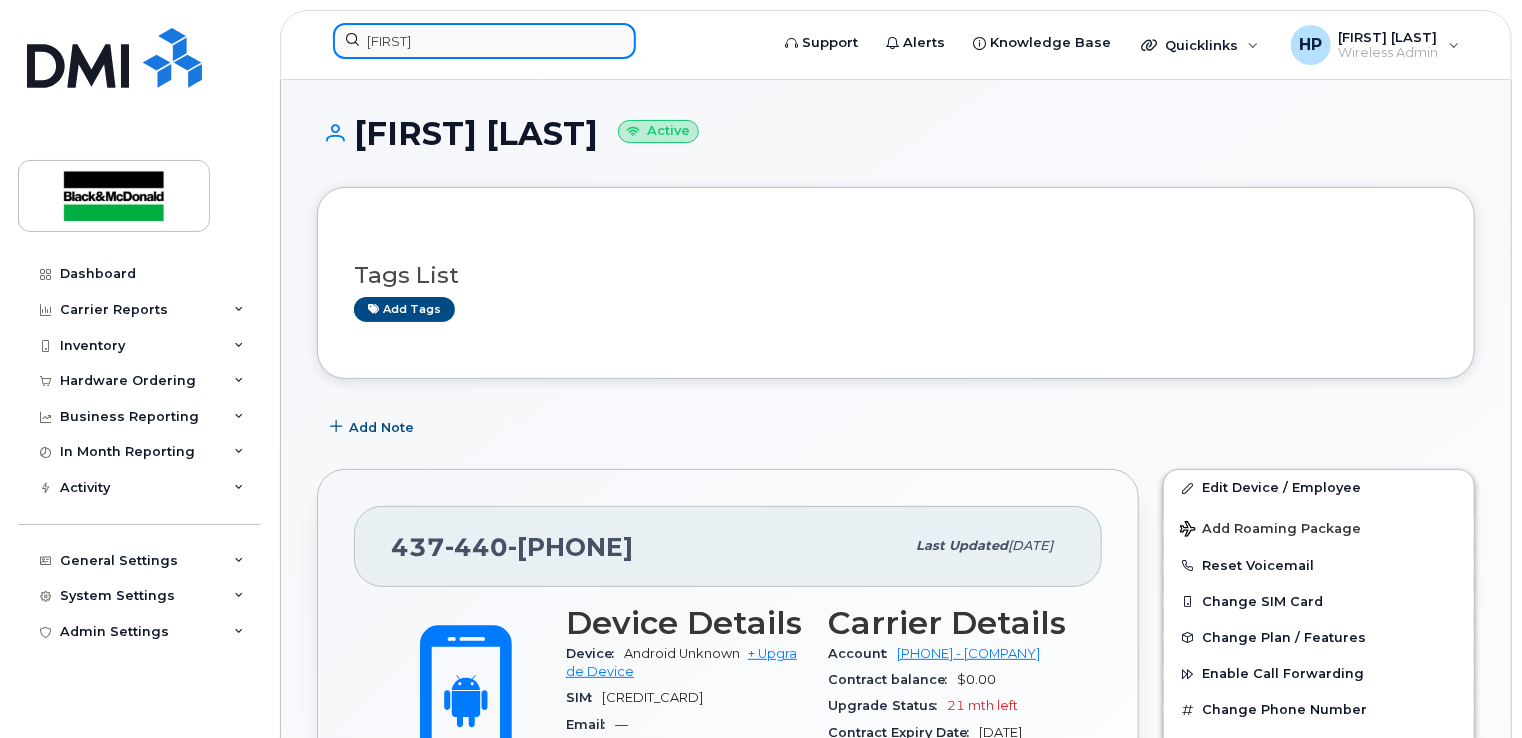 click on "sean" at bounding box center [484, 41] 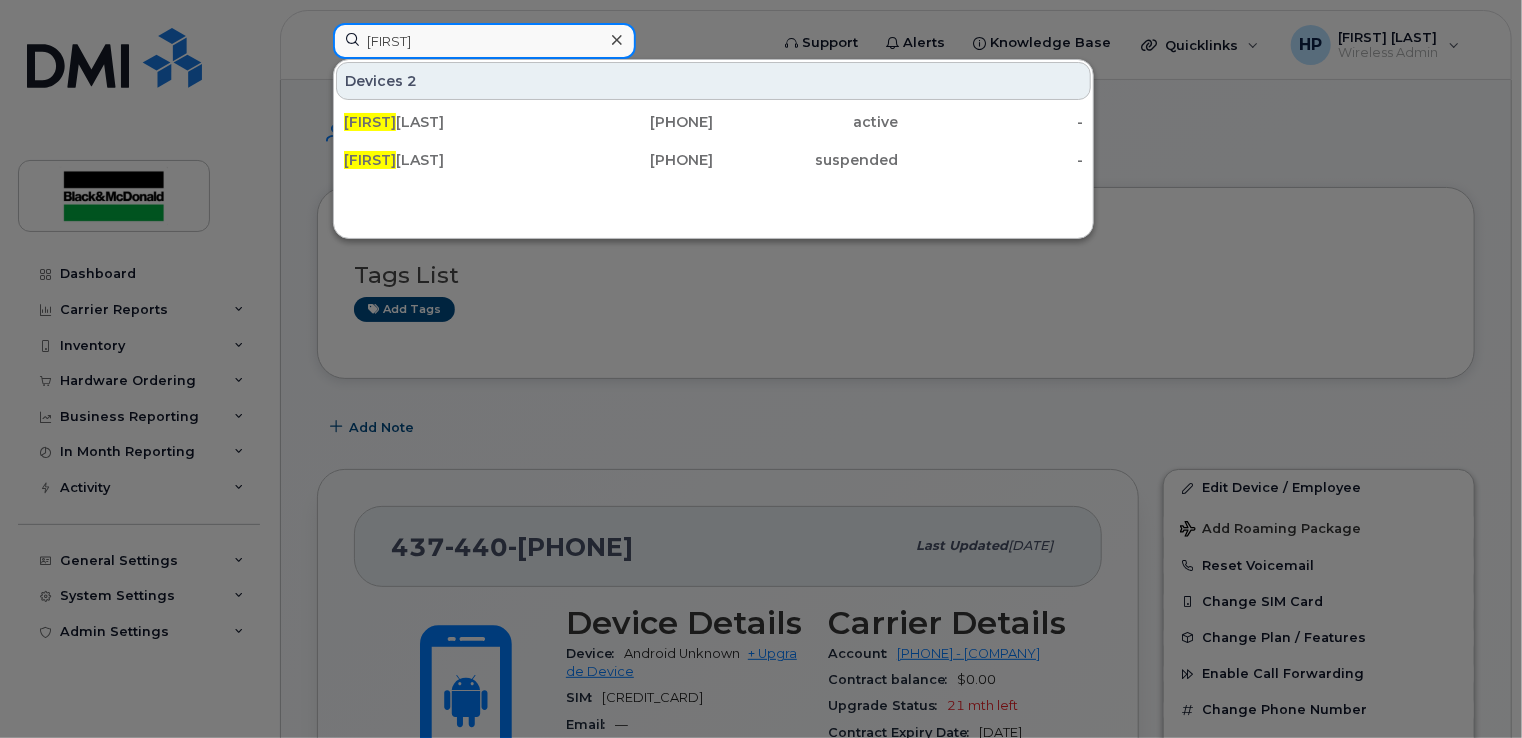 click on "sean" at bounding box center [484, 41] 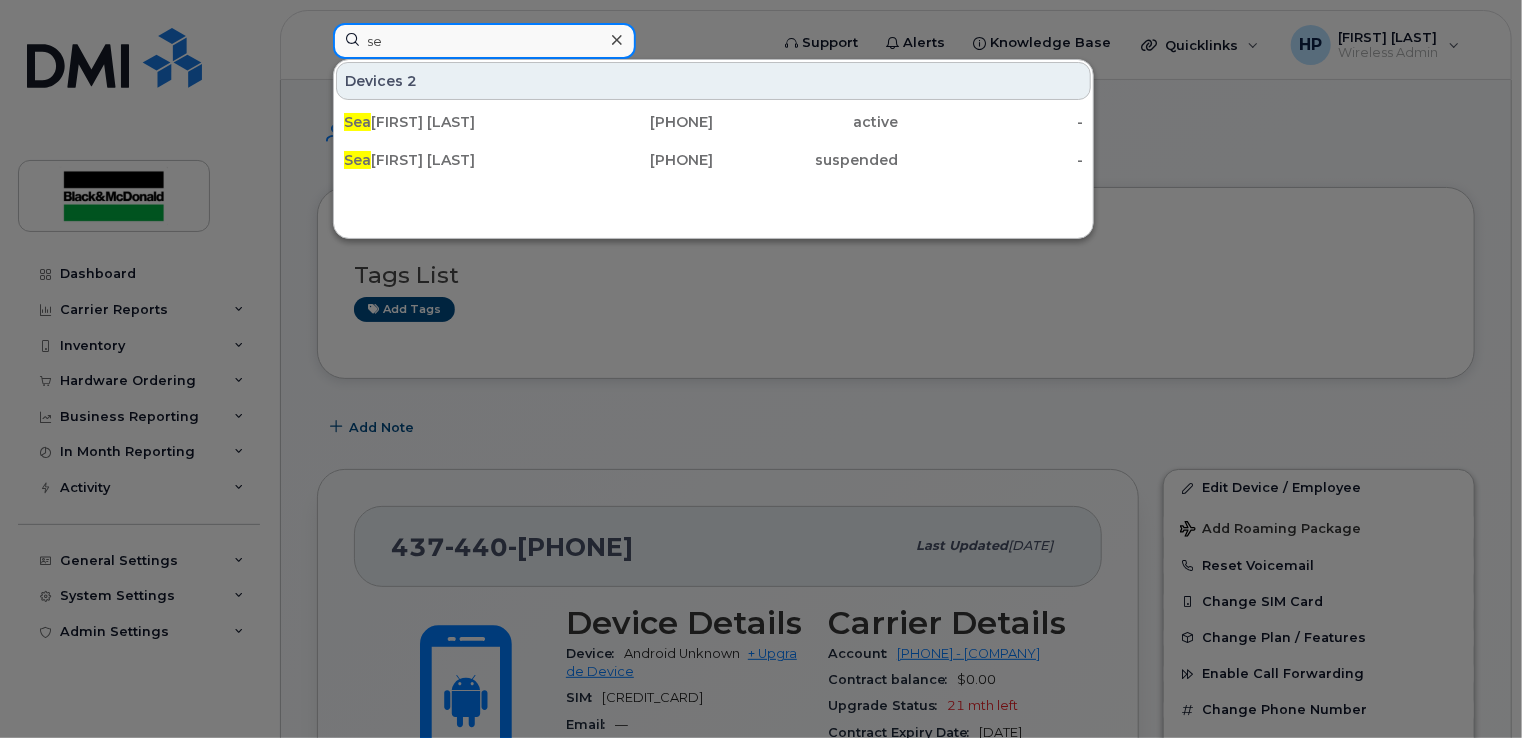 type on "s" 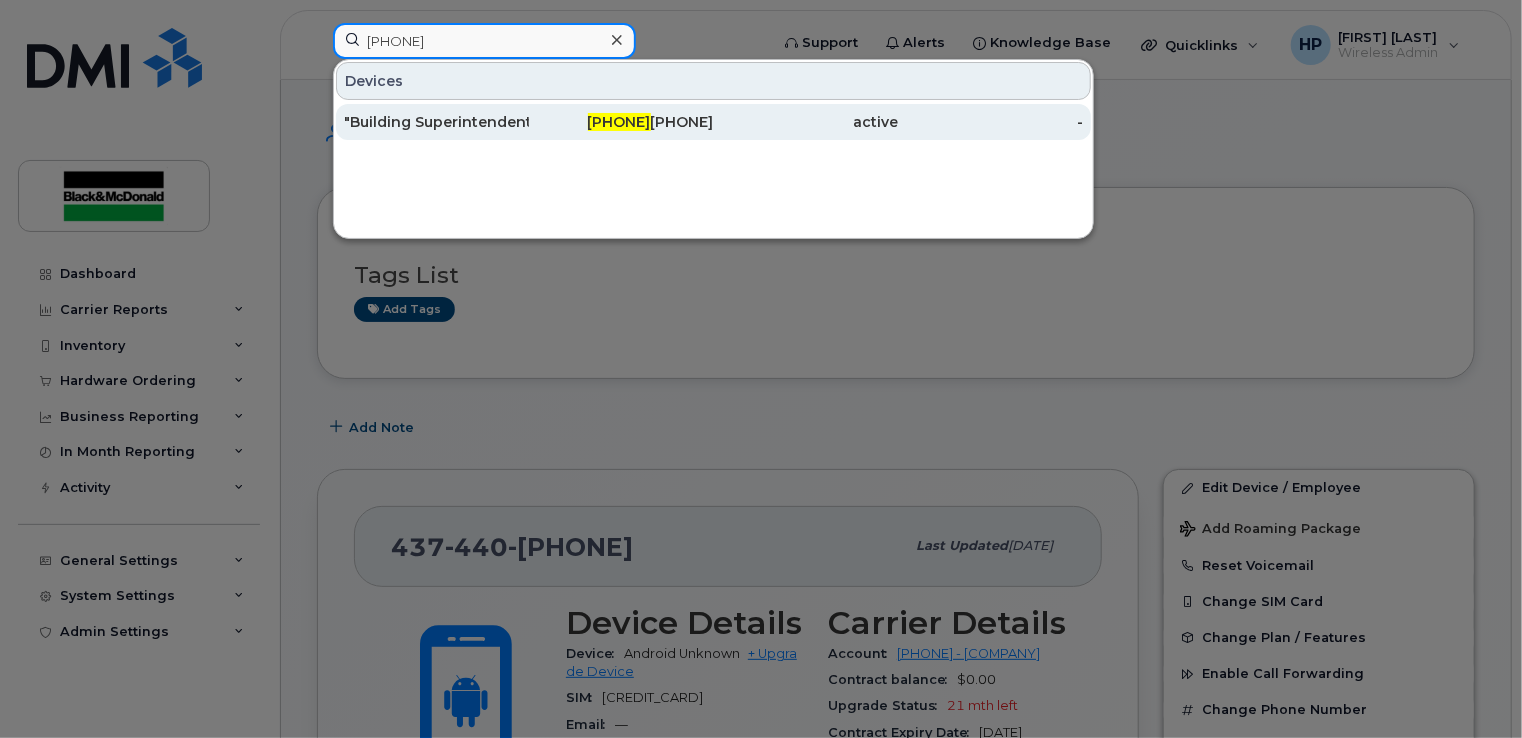 type on "416-592" 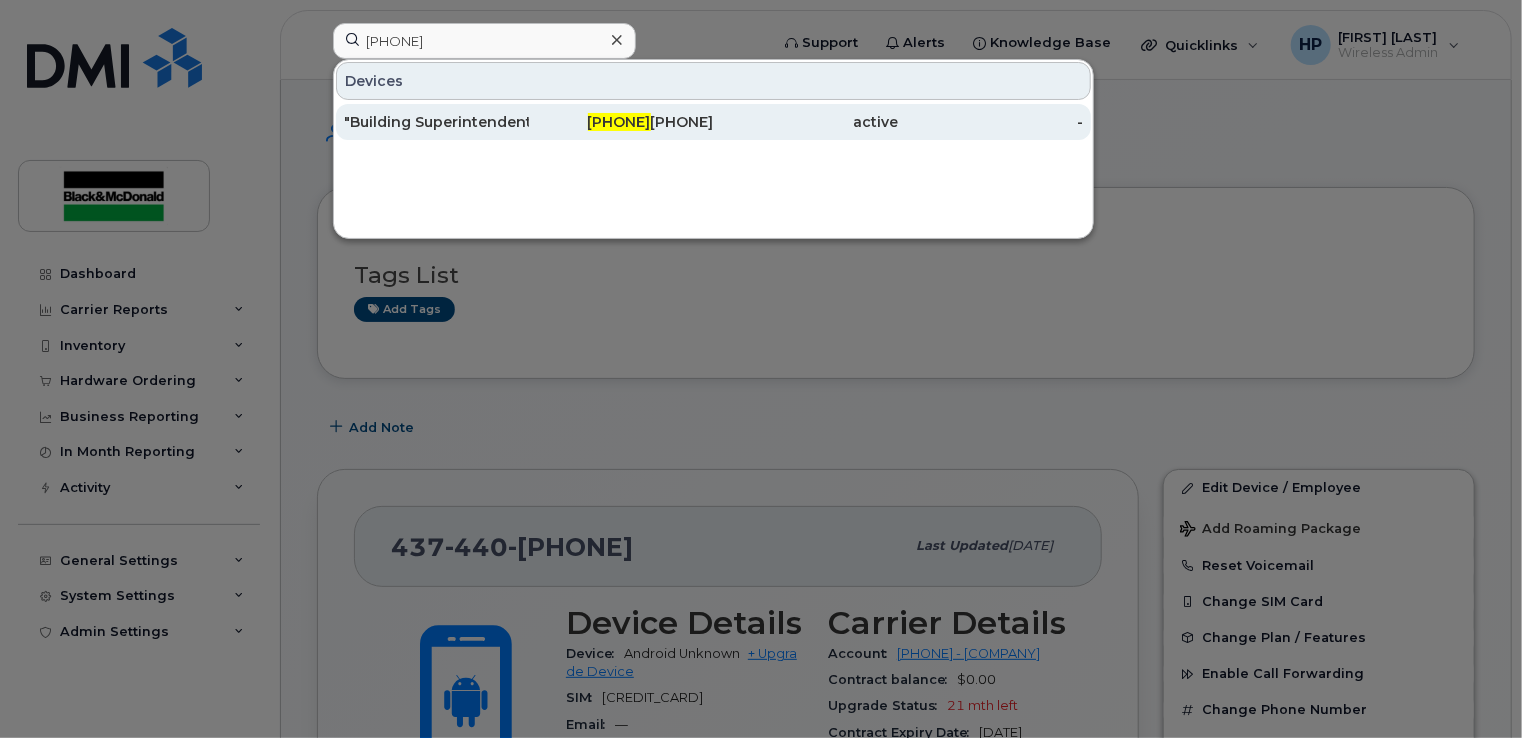click on ""Building Superintendent Pullman."" 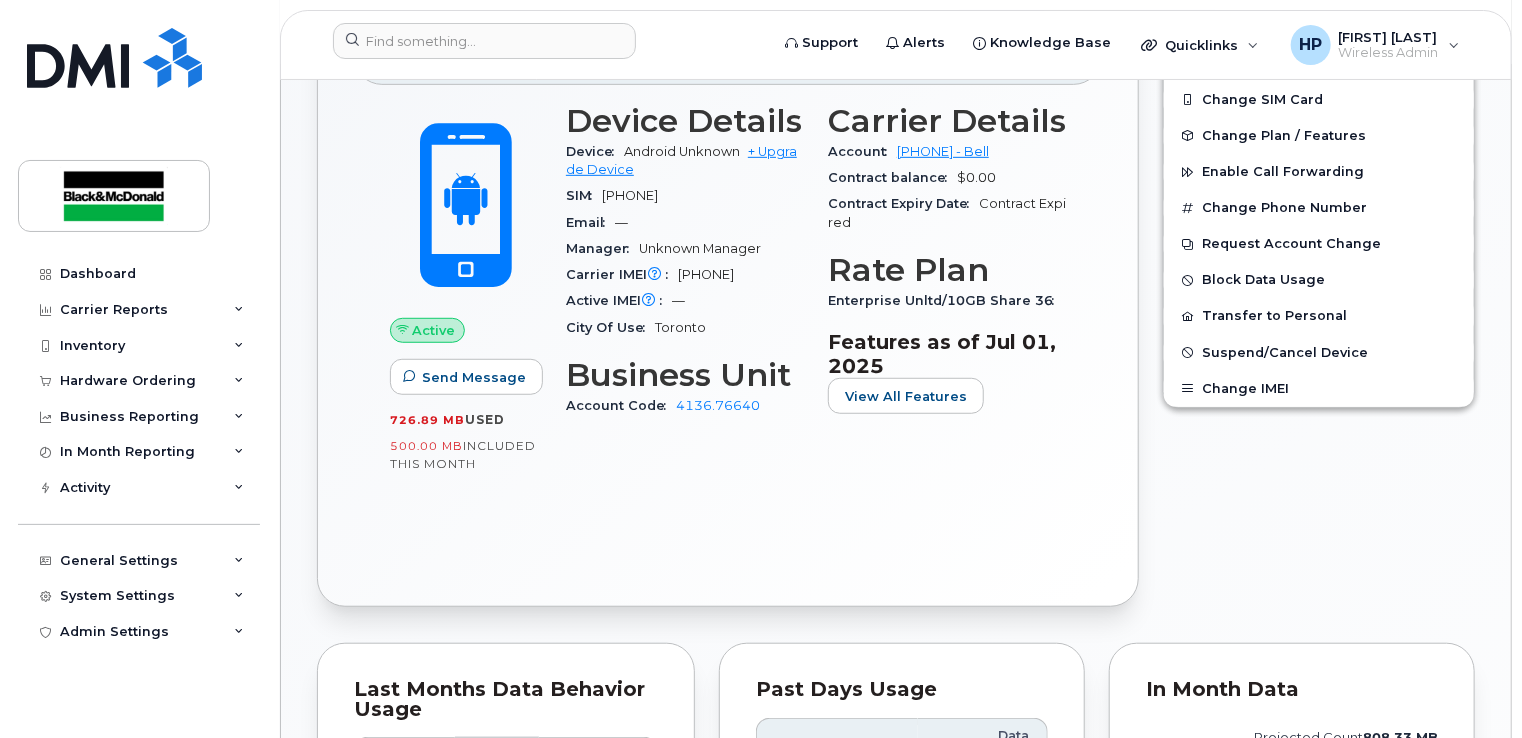 scroll, scrollTop: 500, scrollLeft: 0, axis: vertical 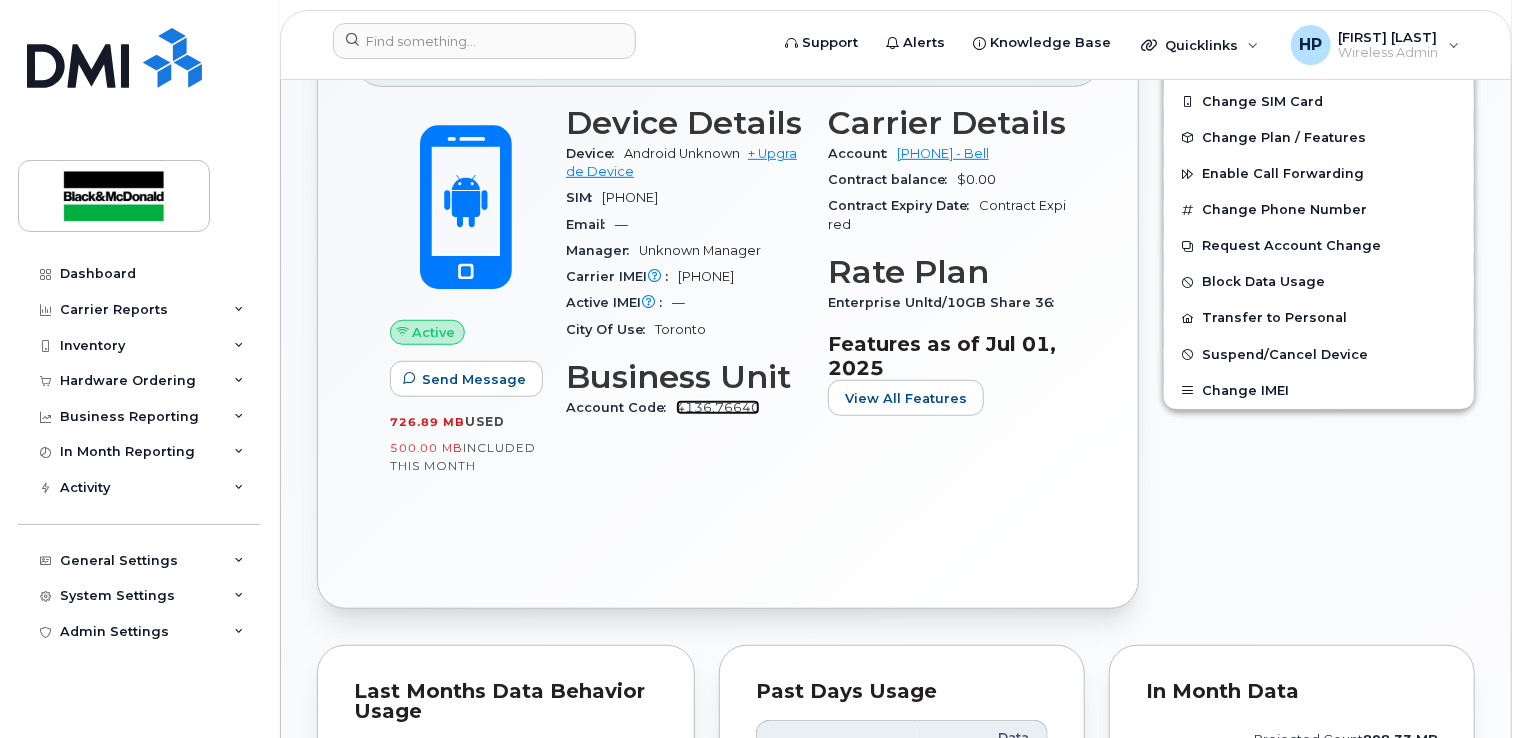 click on "4136.76640" 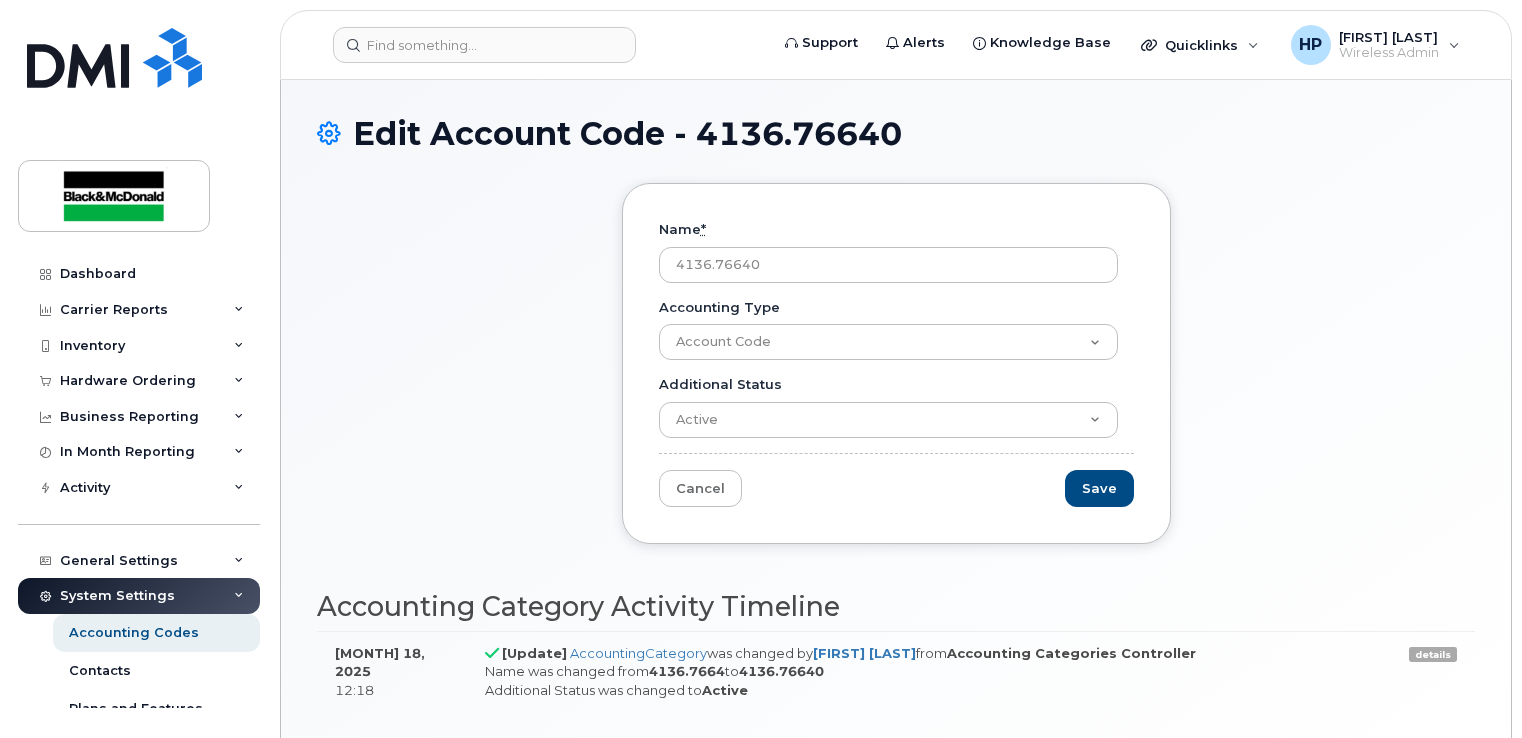scroll, scrollTop: 0, scrollLeft: 0, axis: both 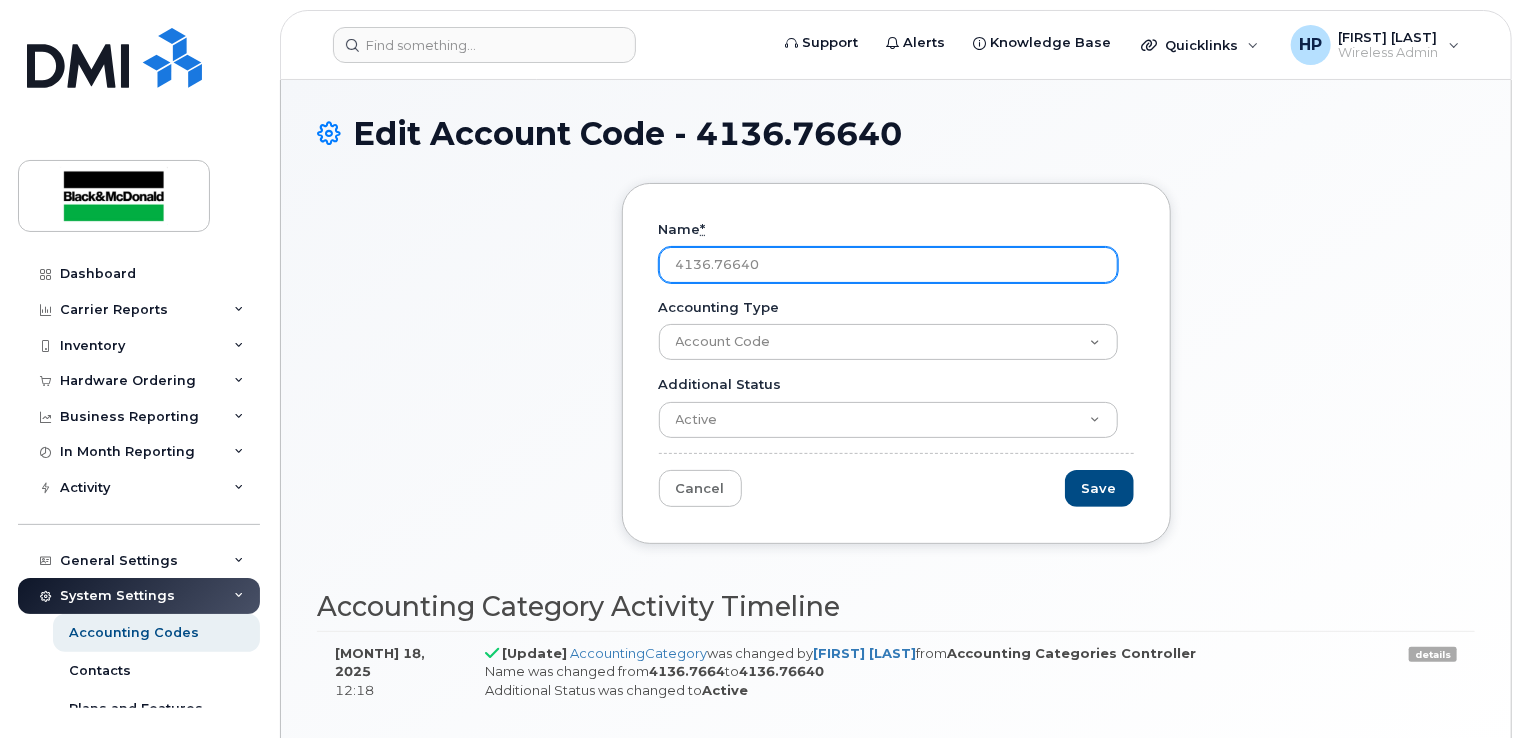 click on "4136.76640" at bounding box center [888, 265] 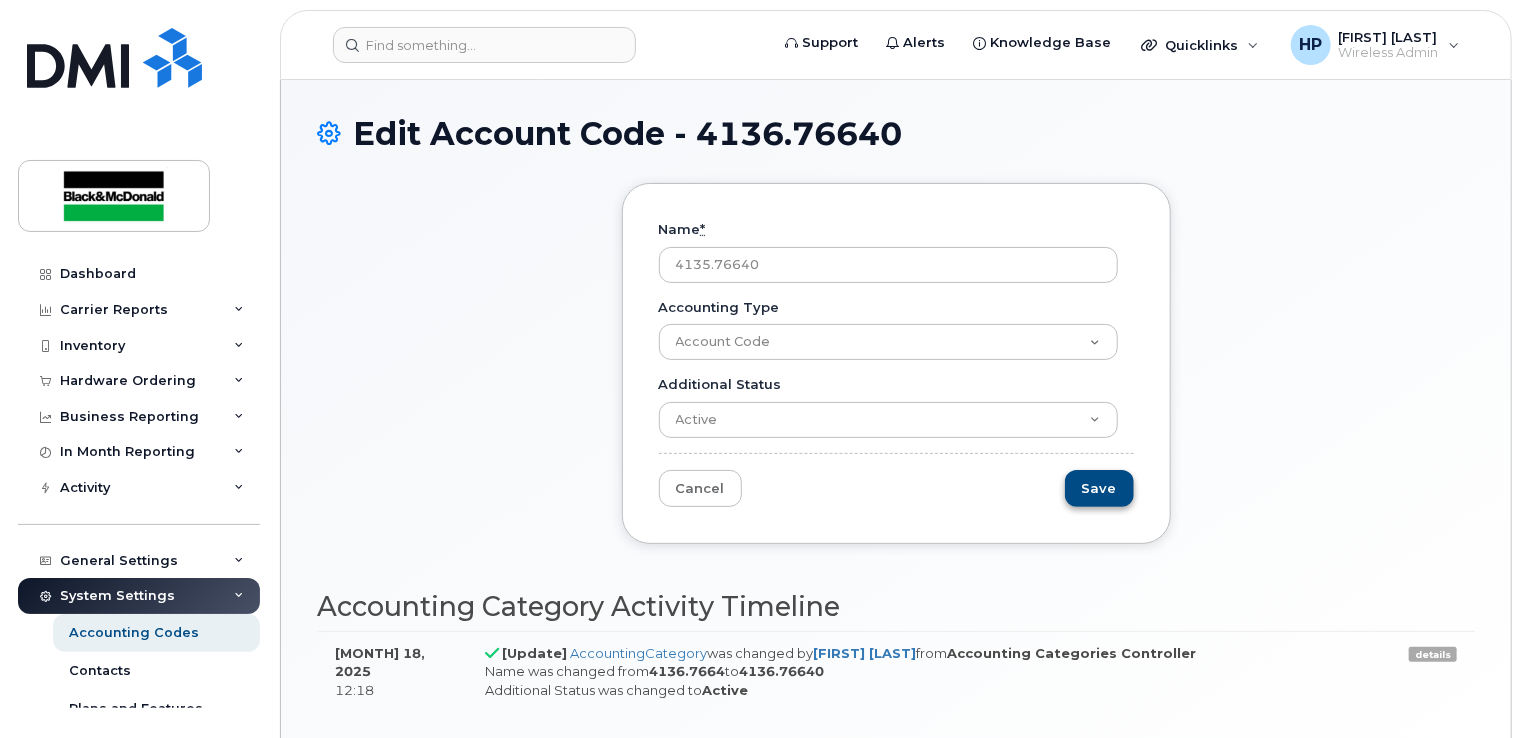 type on "4135.76640" 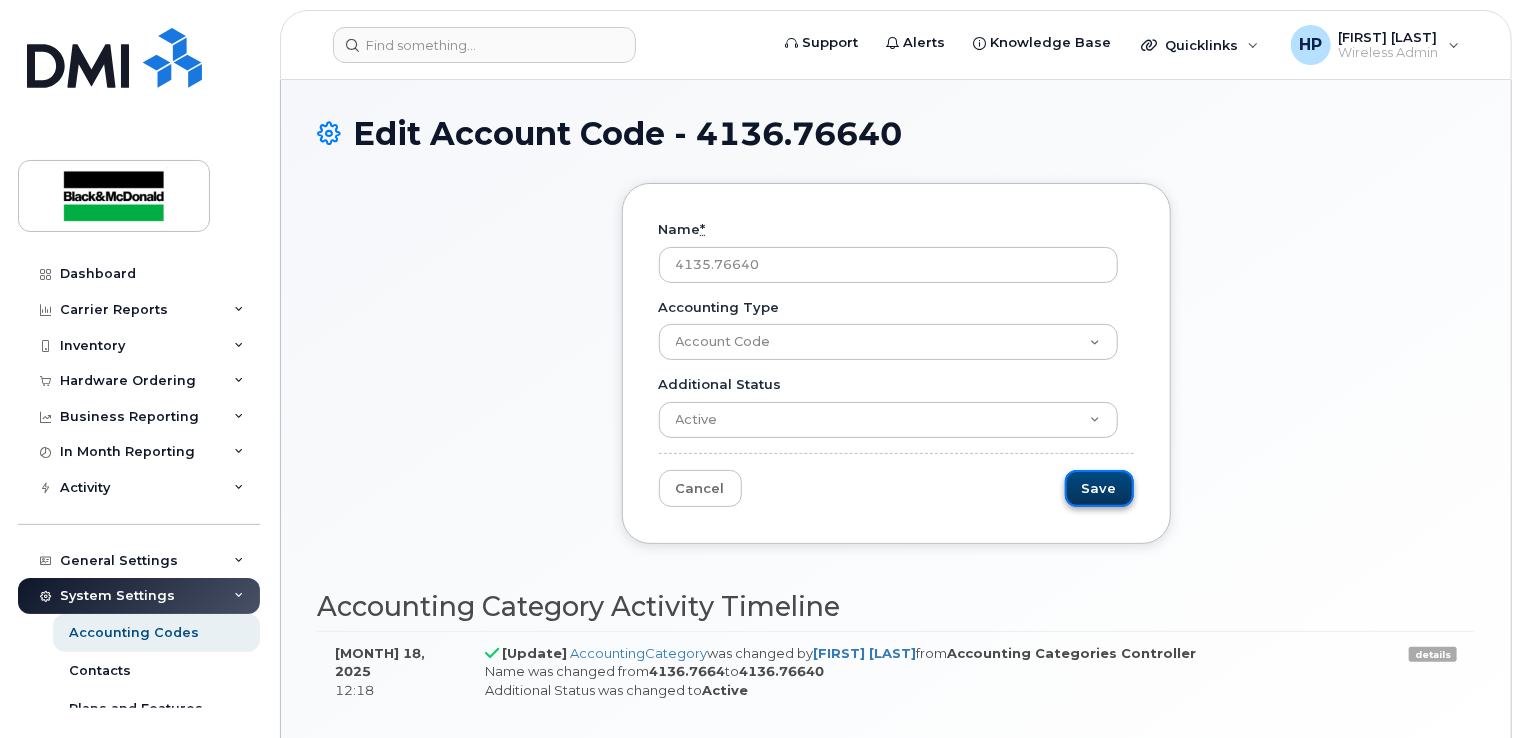 click on "Save" at bounding box center [1099, 488] 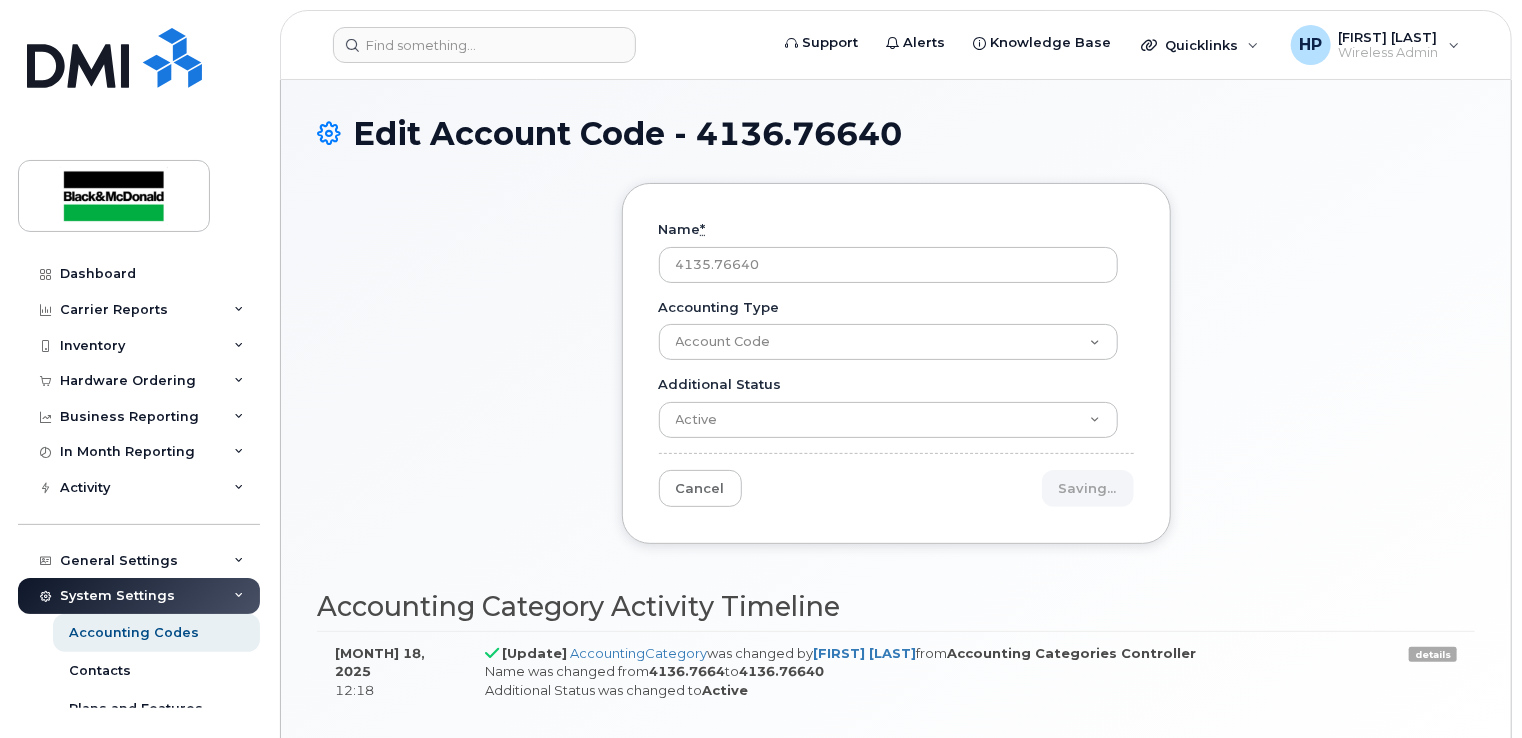 type on "Saving..." 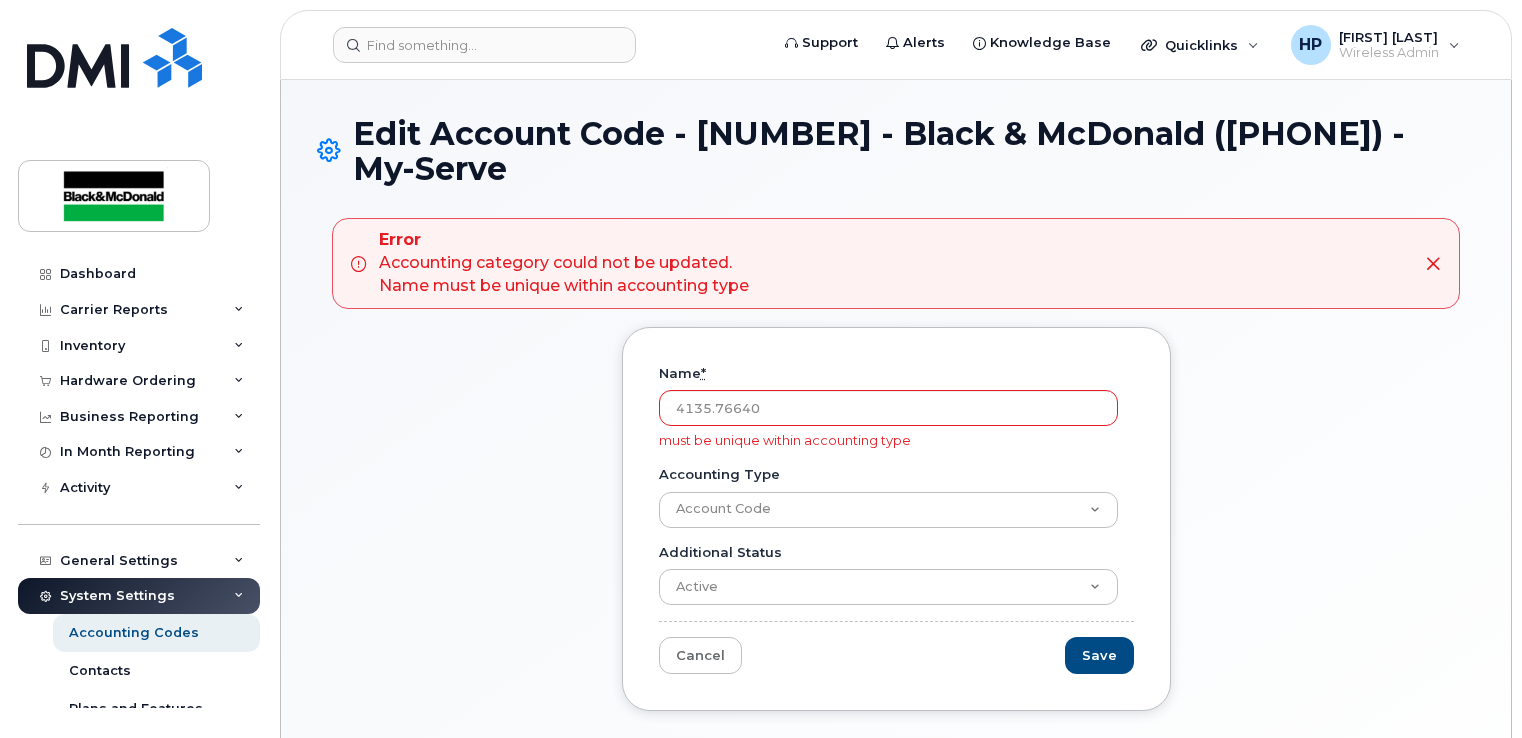 scroll, scrollTop: 0, scrollLeft: 0, axis: both 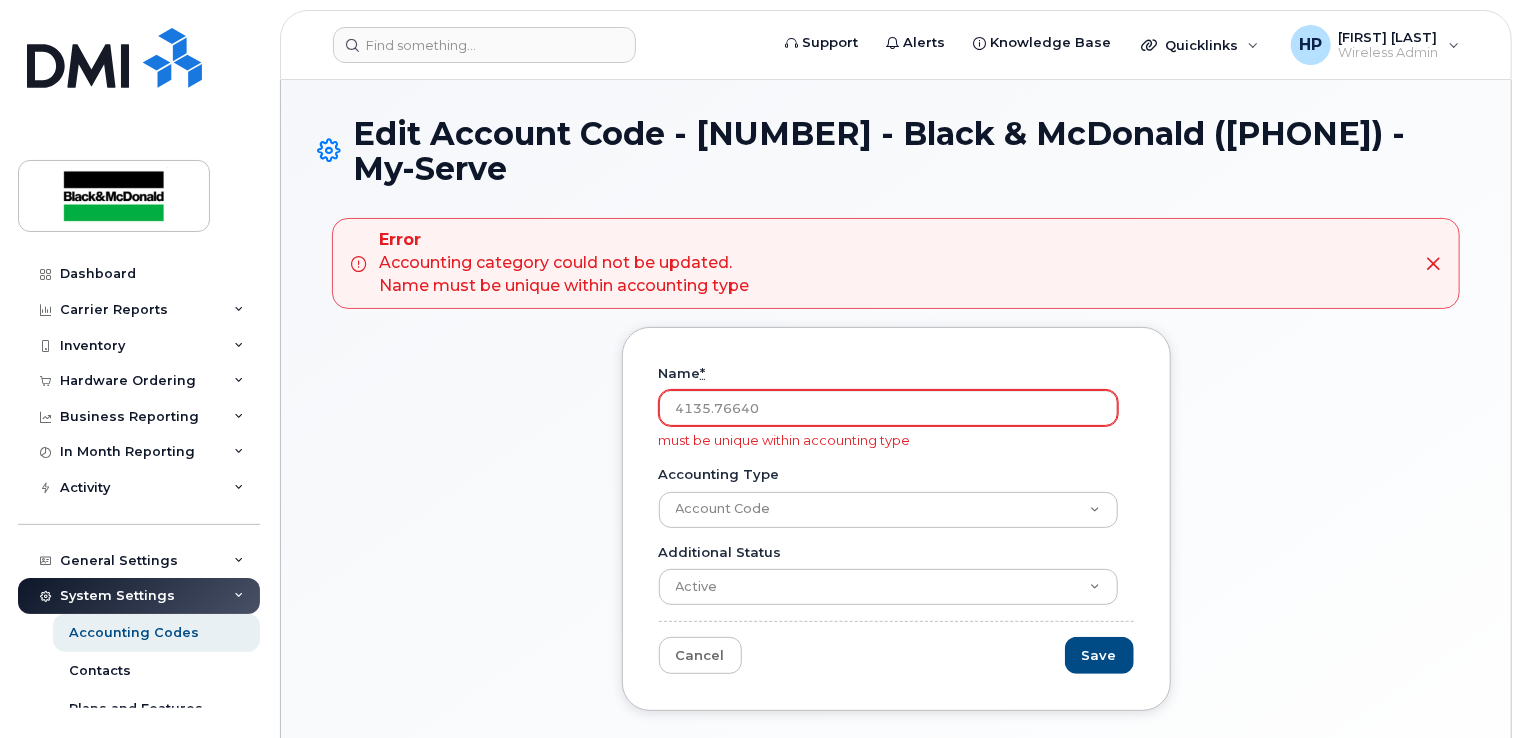 click on "4135.76640" at bounding box center (888, 408) 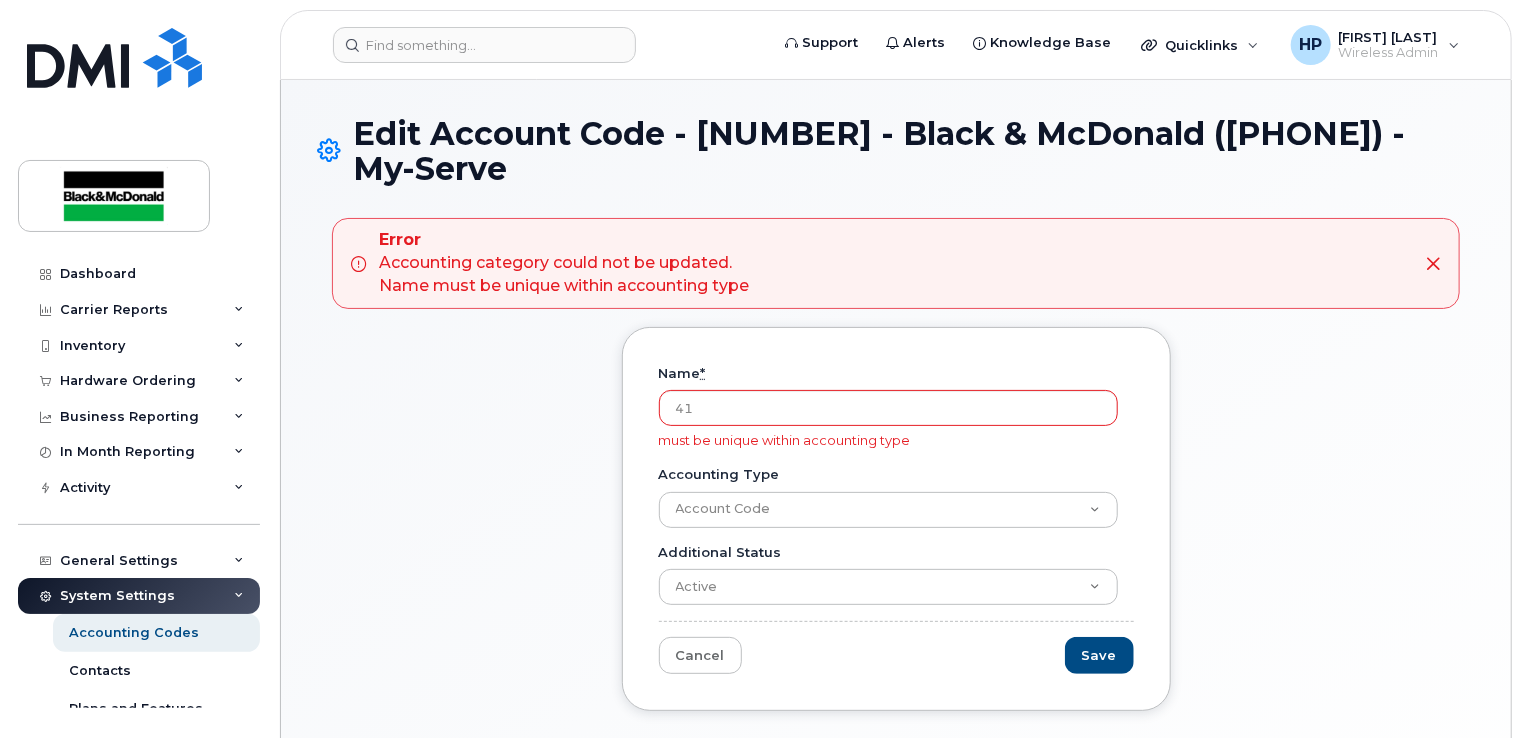 type on "4" 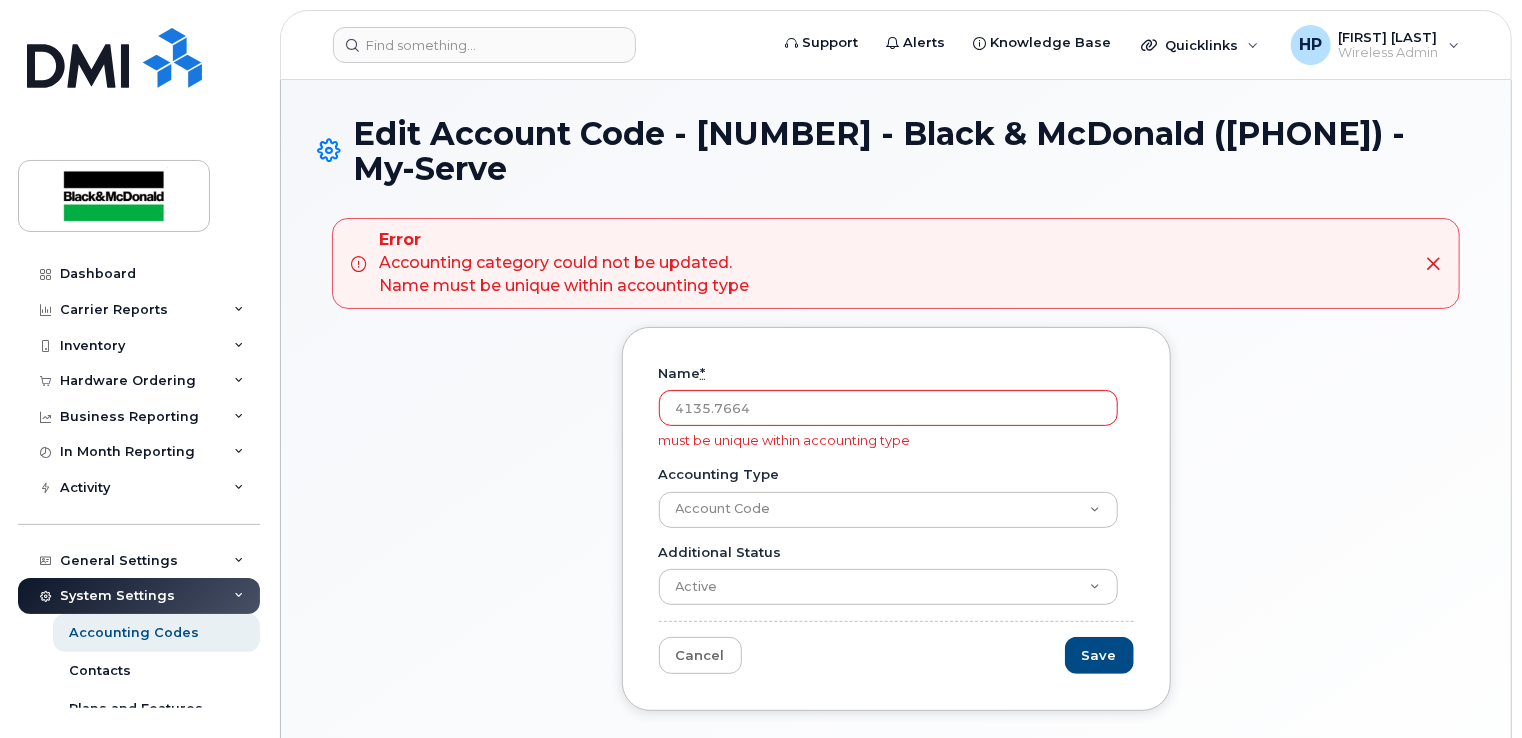 type on "4135.76640" 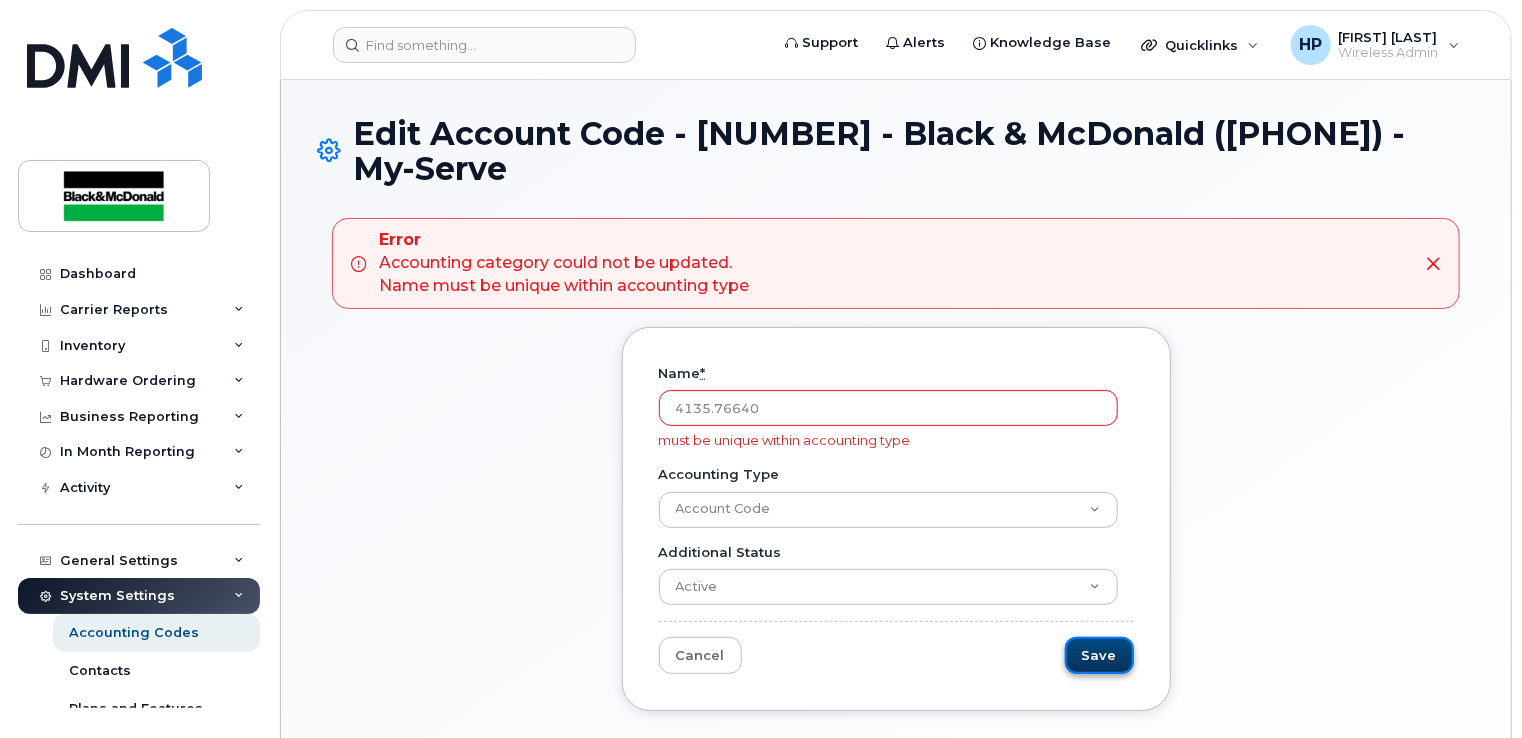 drag, startPoint x: 1093, startPoint y: 614, endPoint x: 1100, endPoint y: 606, distance: 10.630146 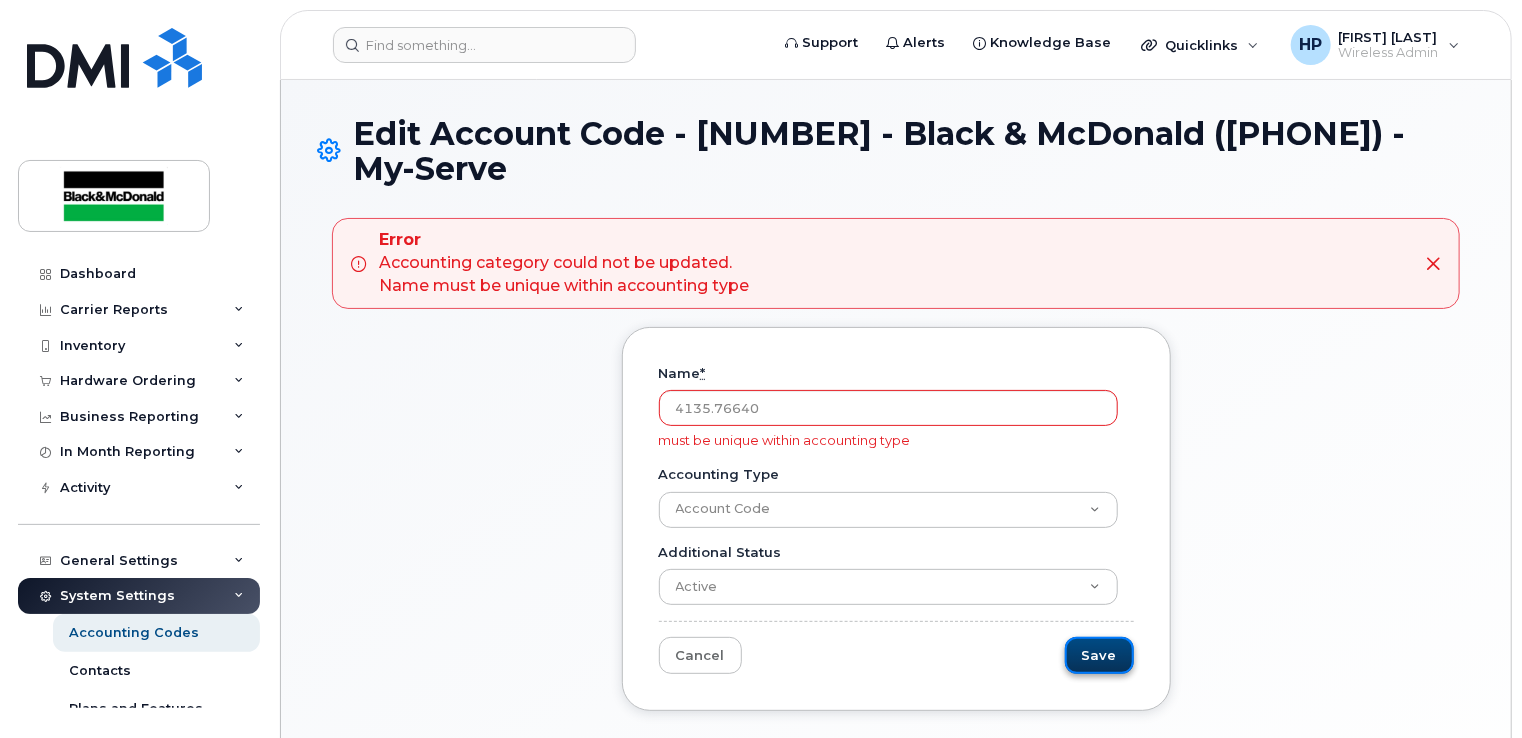 click on "Save" at bounding box center (1099, 655) 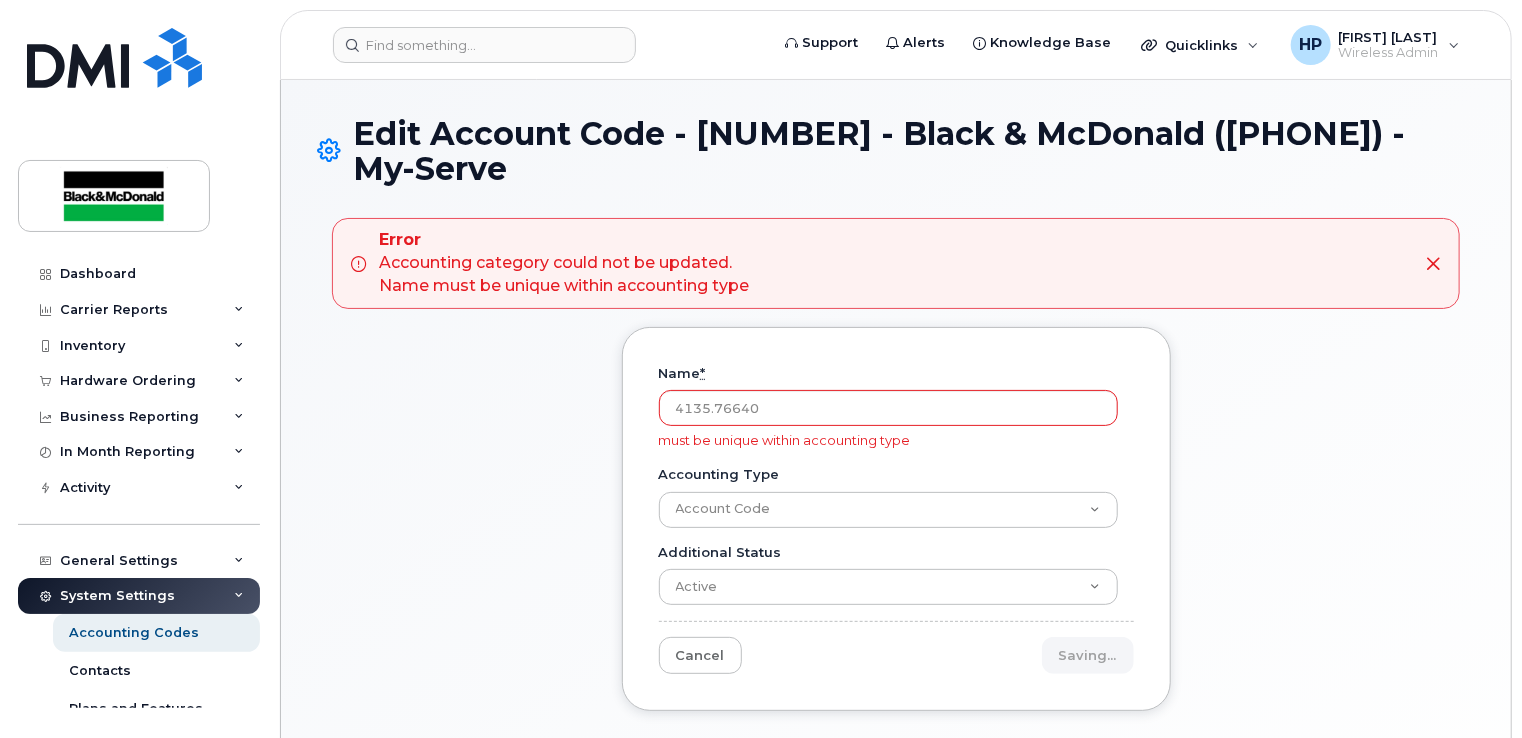 type on "Saving..." 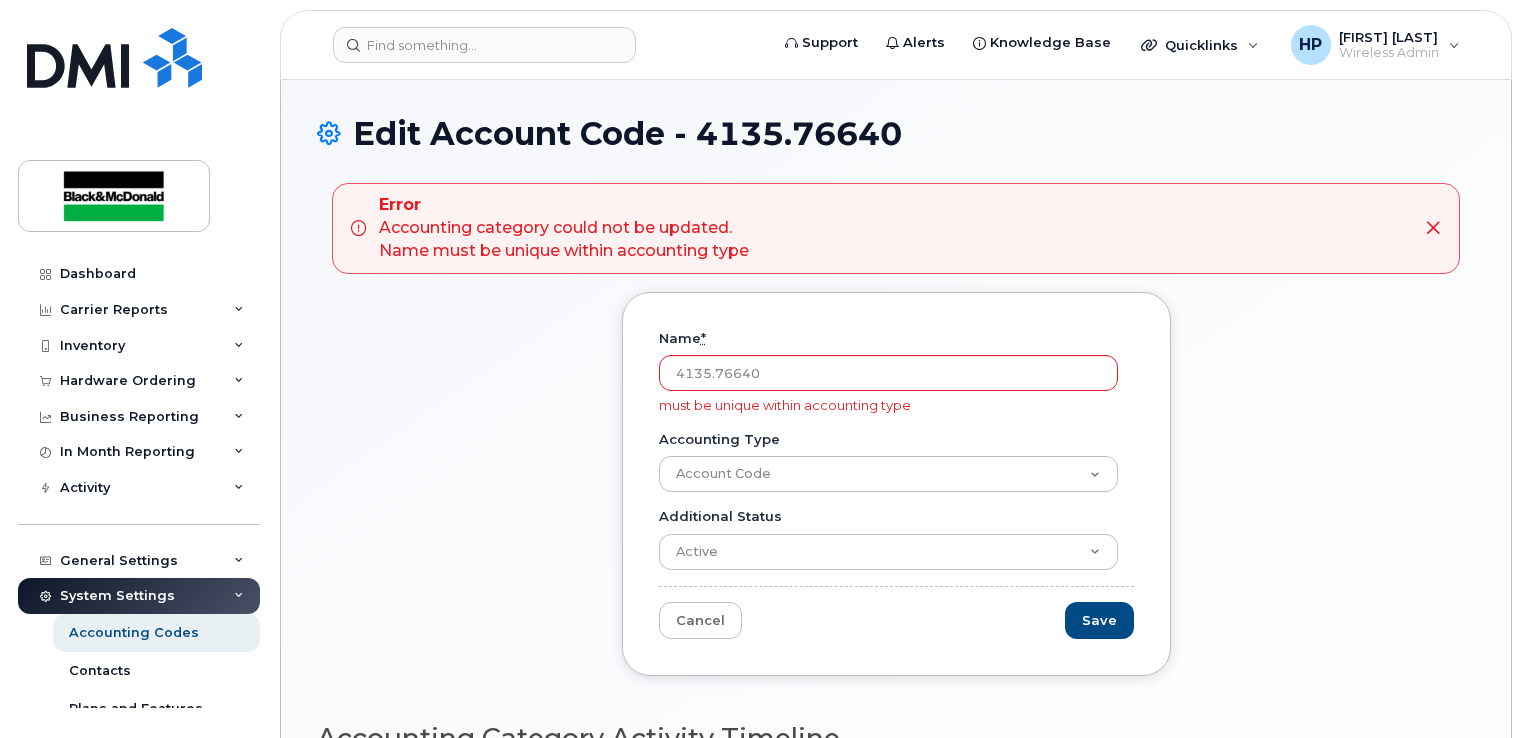 scroll, scrollTop: 0, scrollLeft: 0, axis: both 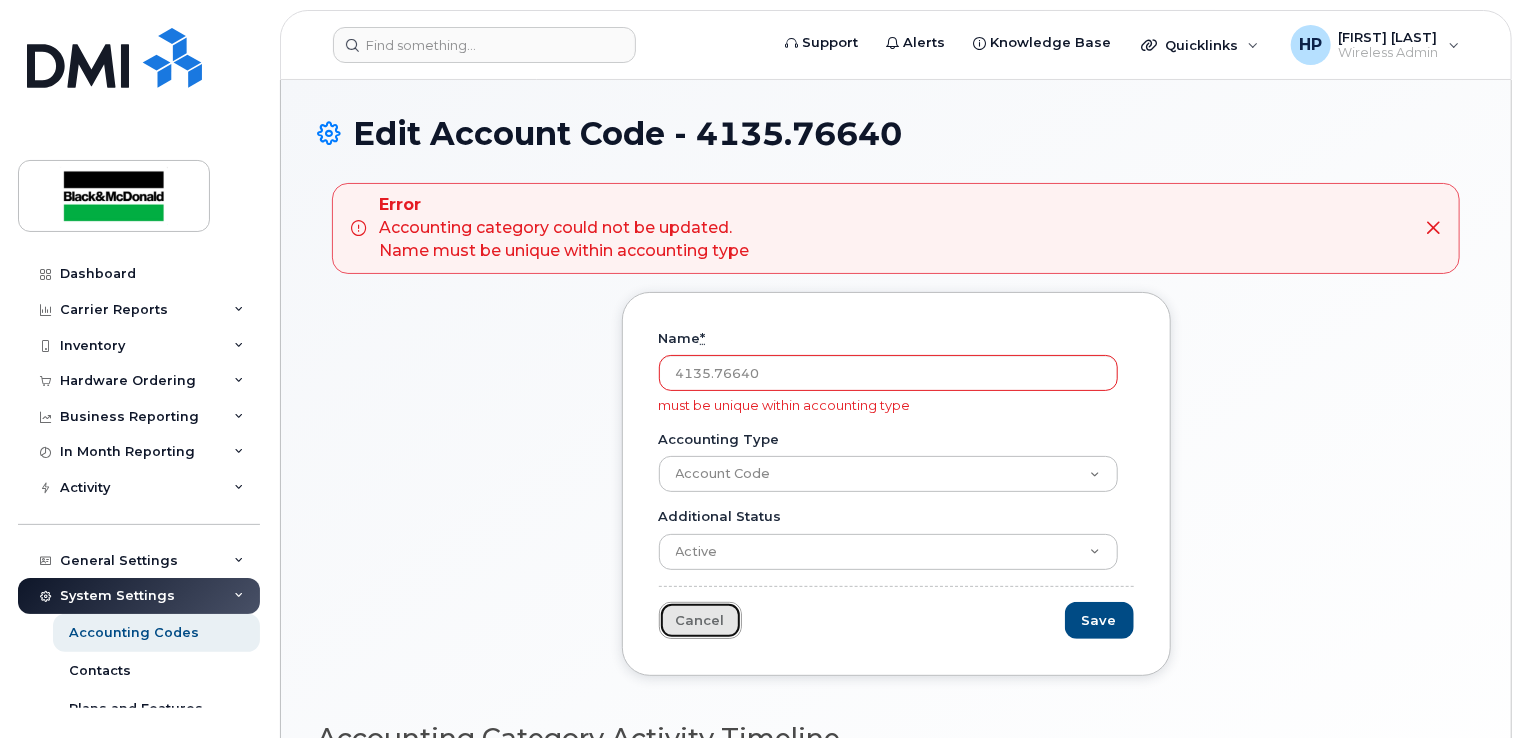 click on "Cancel" at bounding box center [700, 620] 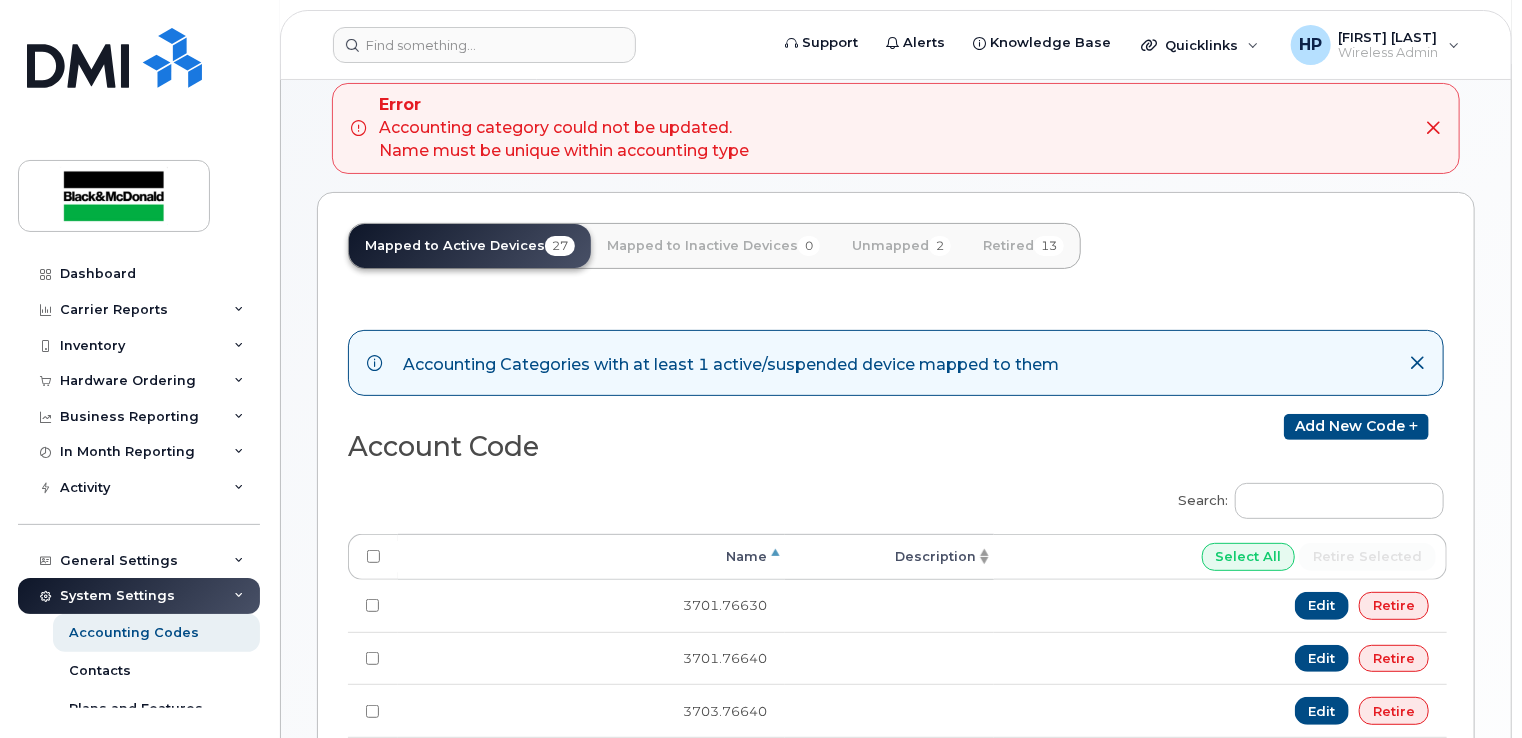 scroll, scrollTop: 0, scrollLeft: 0, axis: both 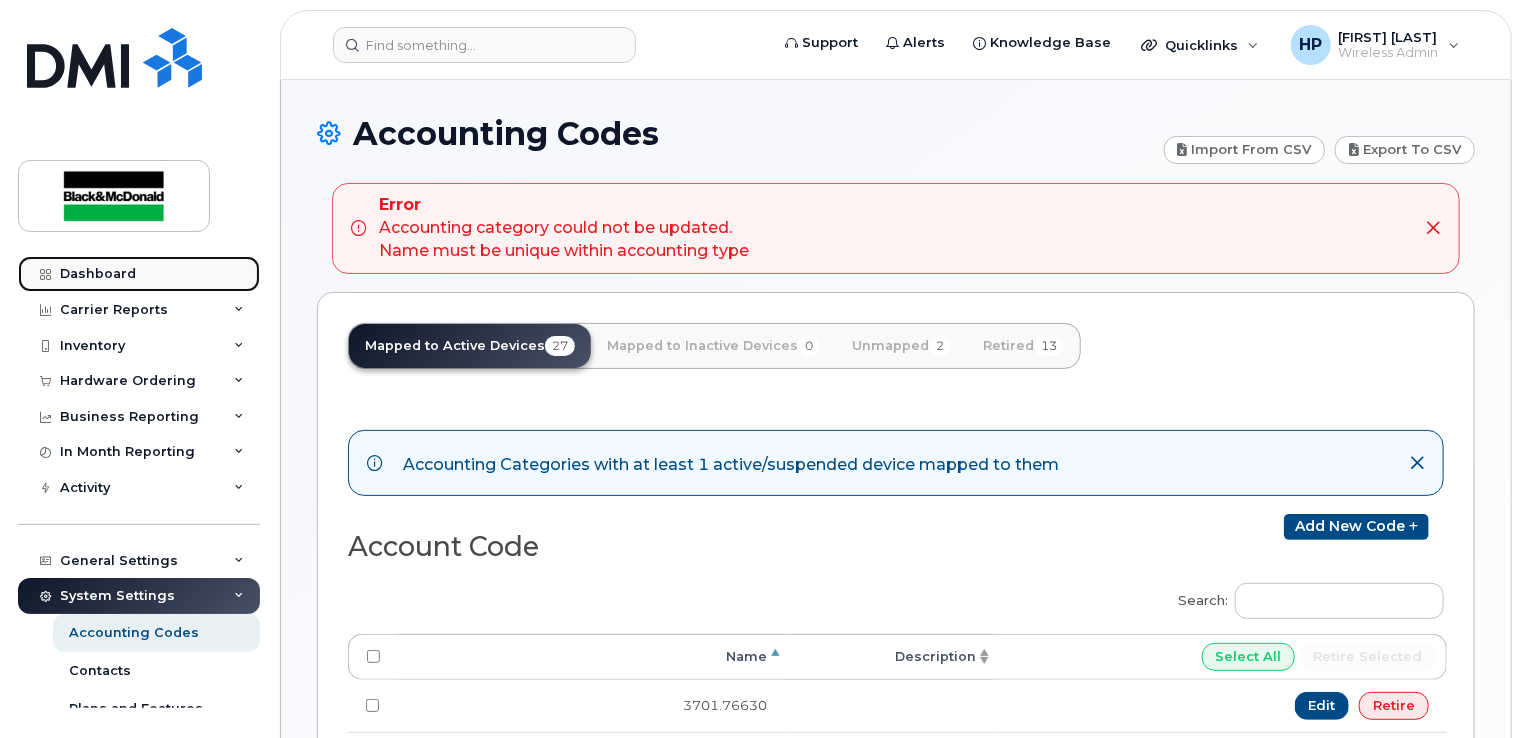 click on "Dashboard" at bounding box center [98, 274] 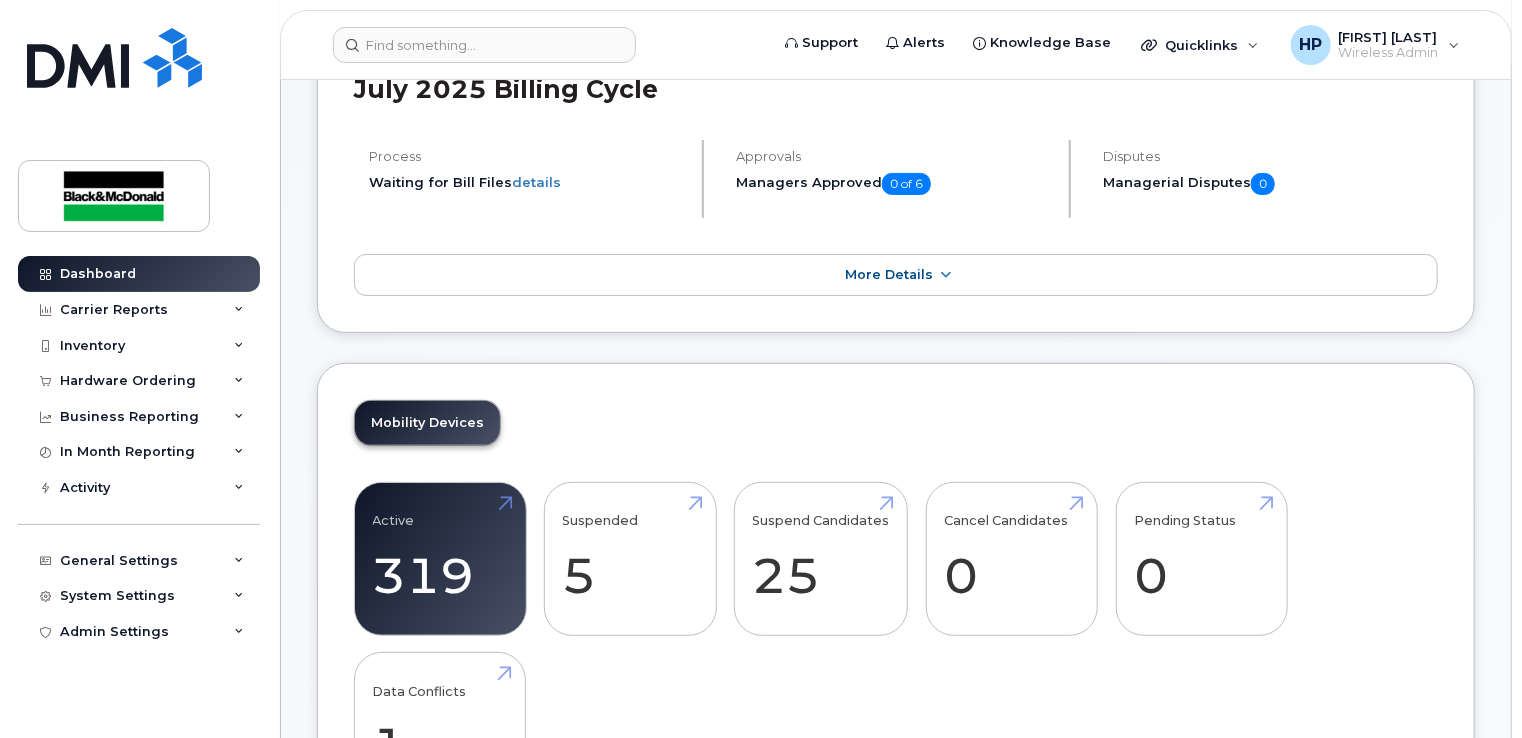 scroll, scrollTop: 400, scrollLeft: 0, axis: vertical 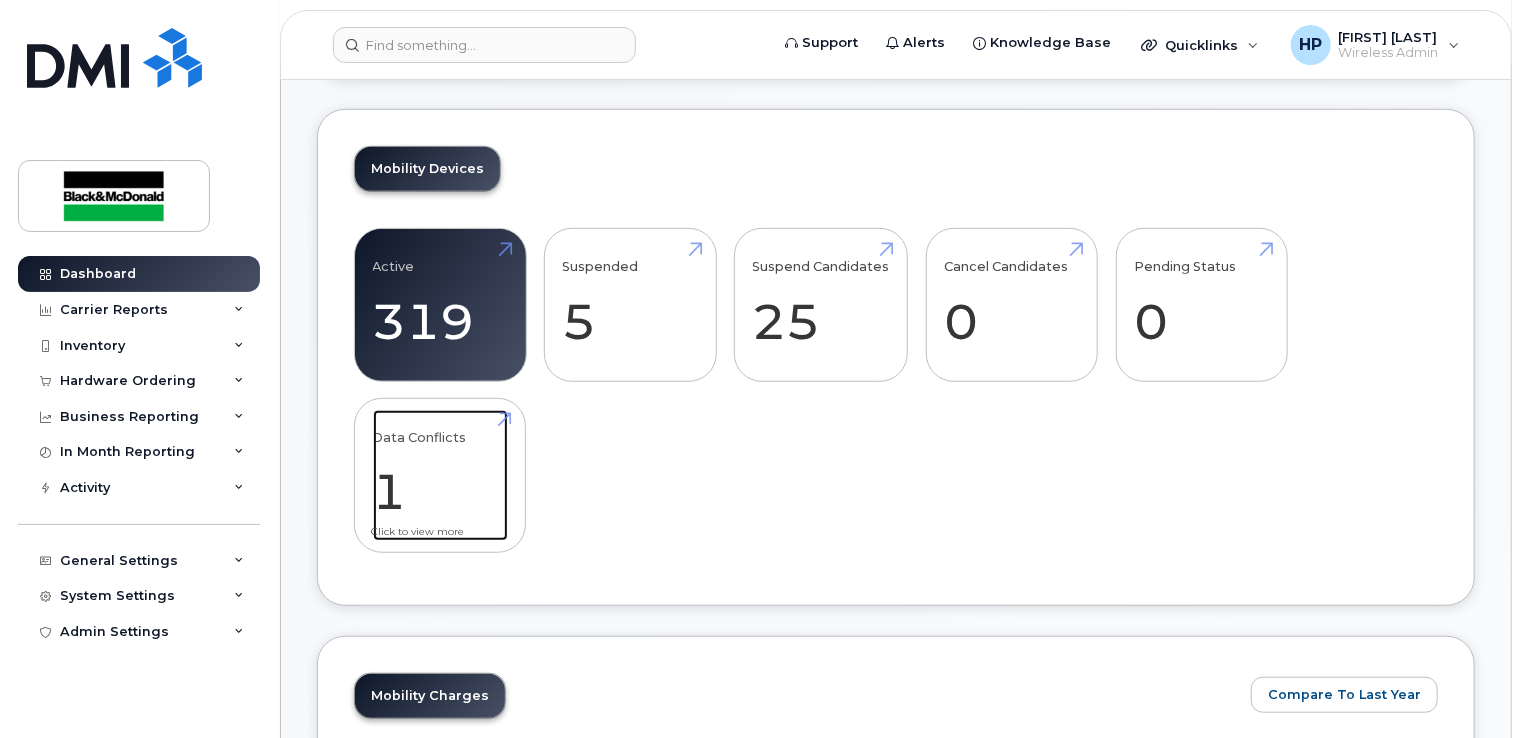 click on "Data Conflicts
1" at bounding box center (440, 476) 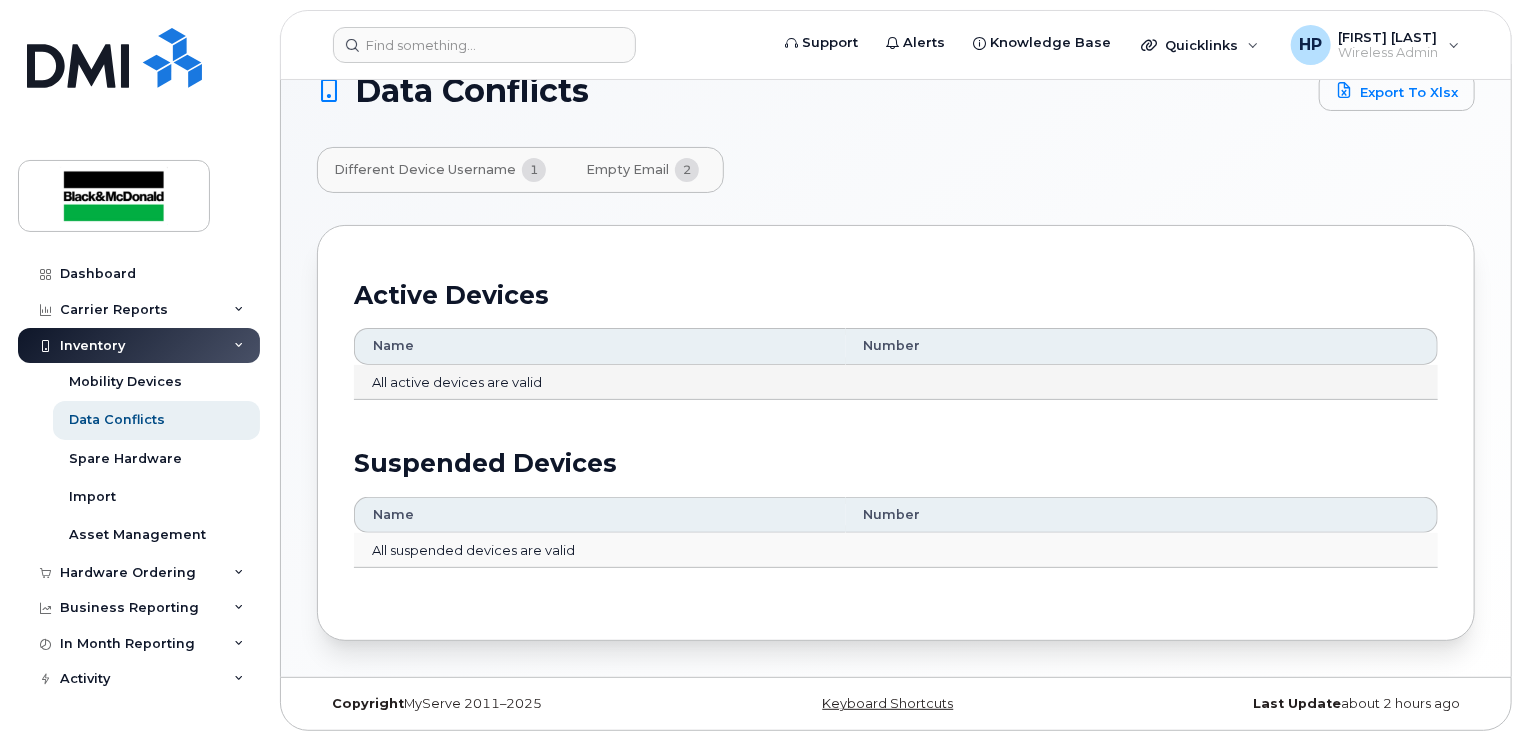 scroll, scrollTop: 0, scrollLeft: 0, axis: both 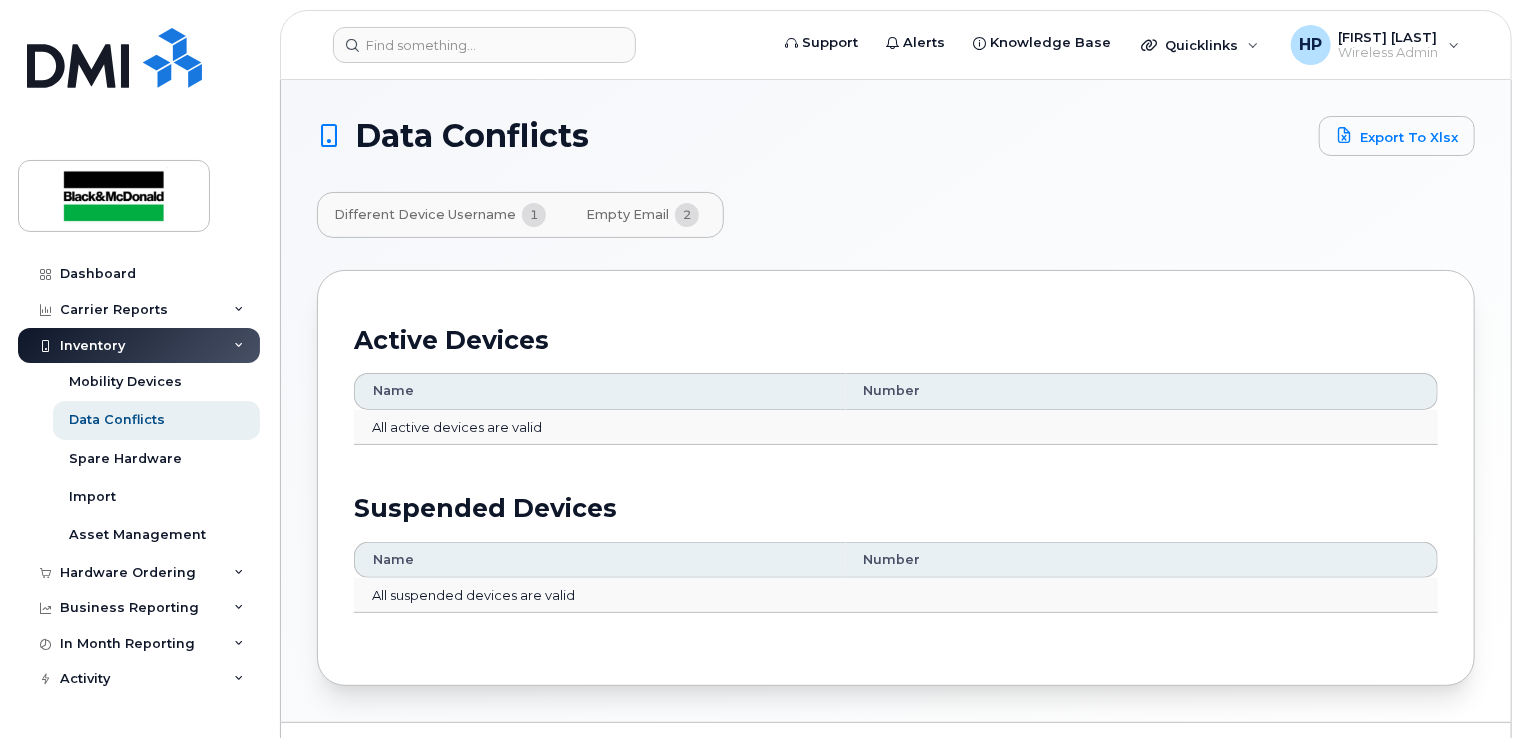 click on "Different Device Username" at bounding box center [425, 215] 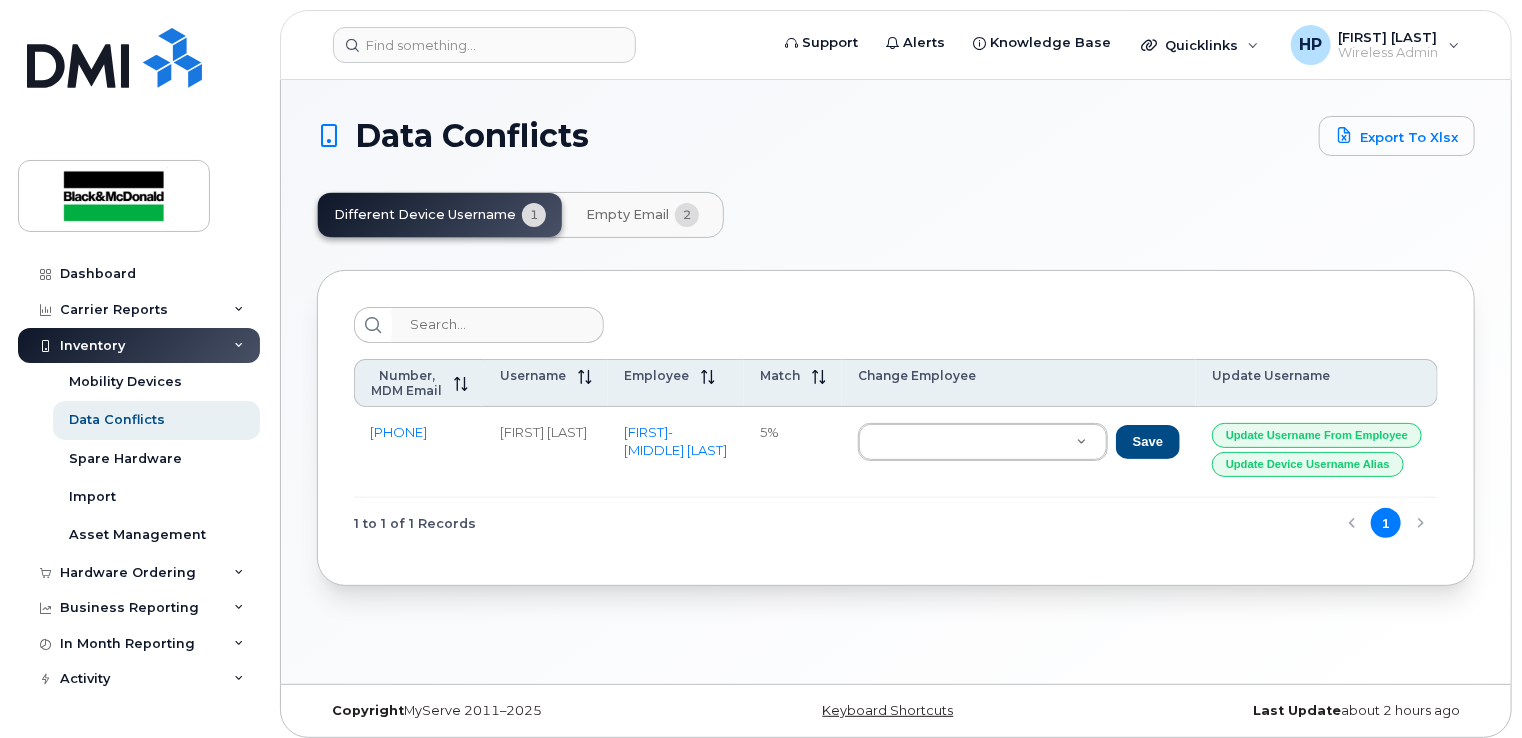 click on "Manuel-Alejandro Cartagenae" 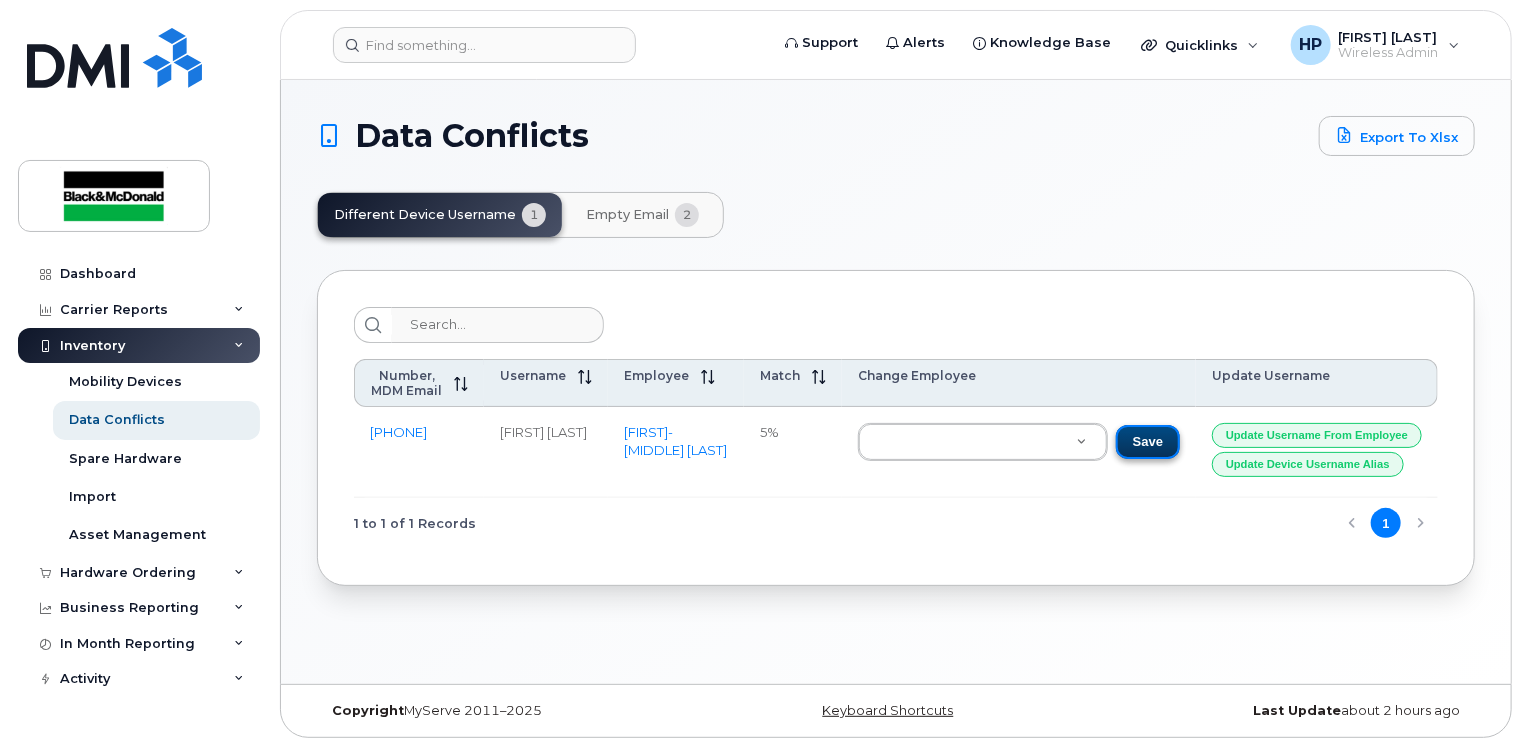 click on "Save" at bounding box center (1148, 442) 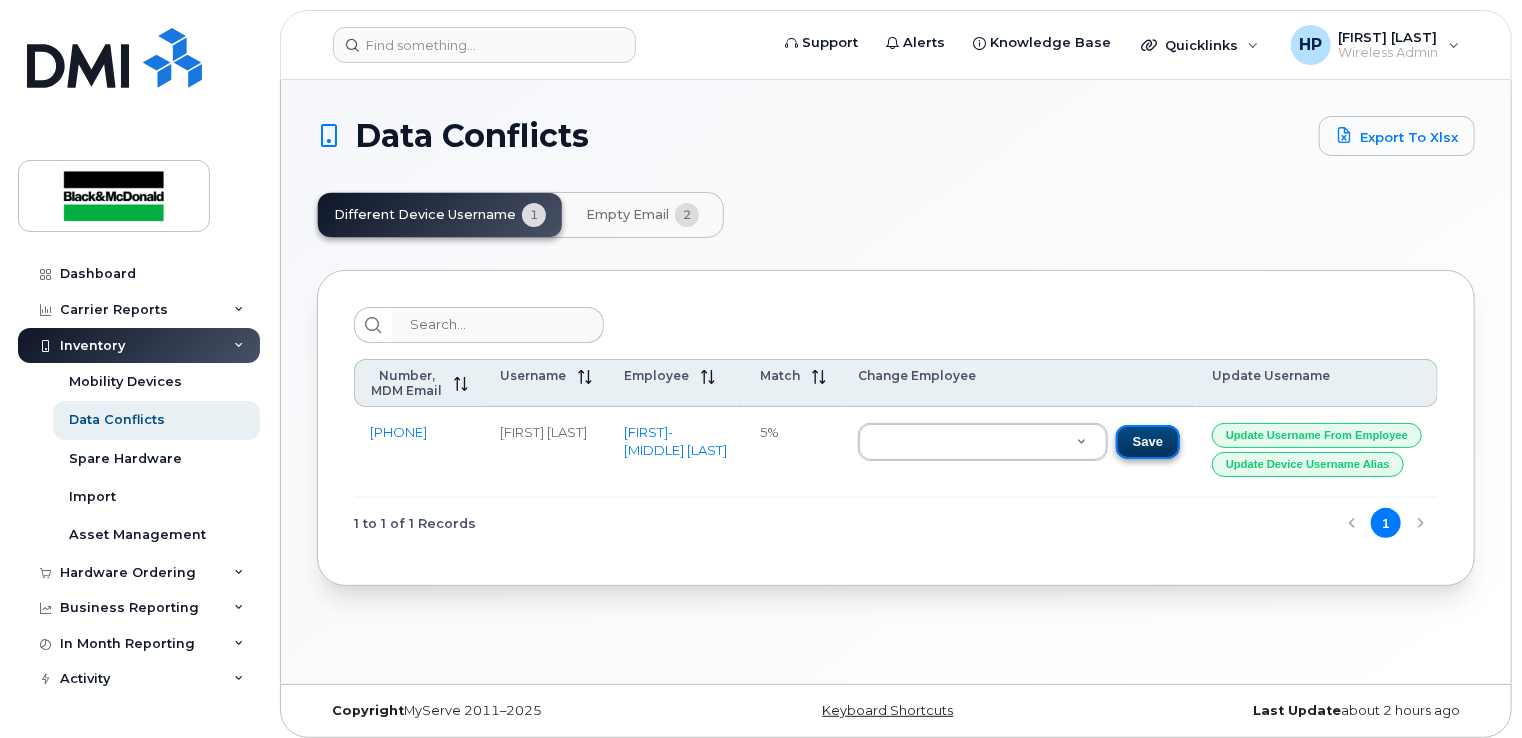 click on "Save" at bounding box center [1148, 442] 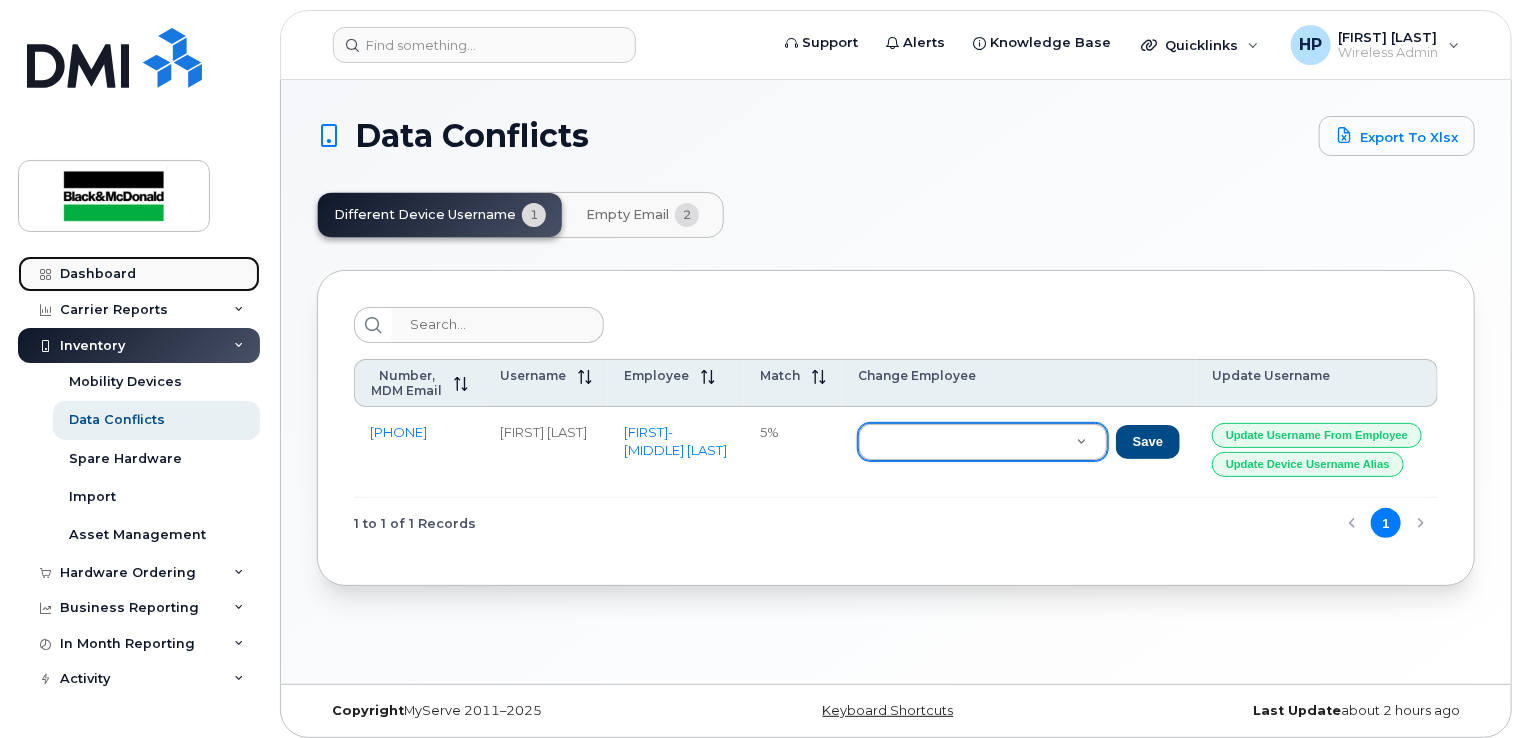 click on "Dashboard" at bounding box center (98, 274) 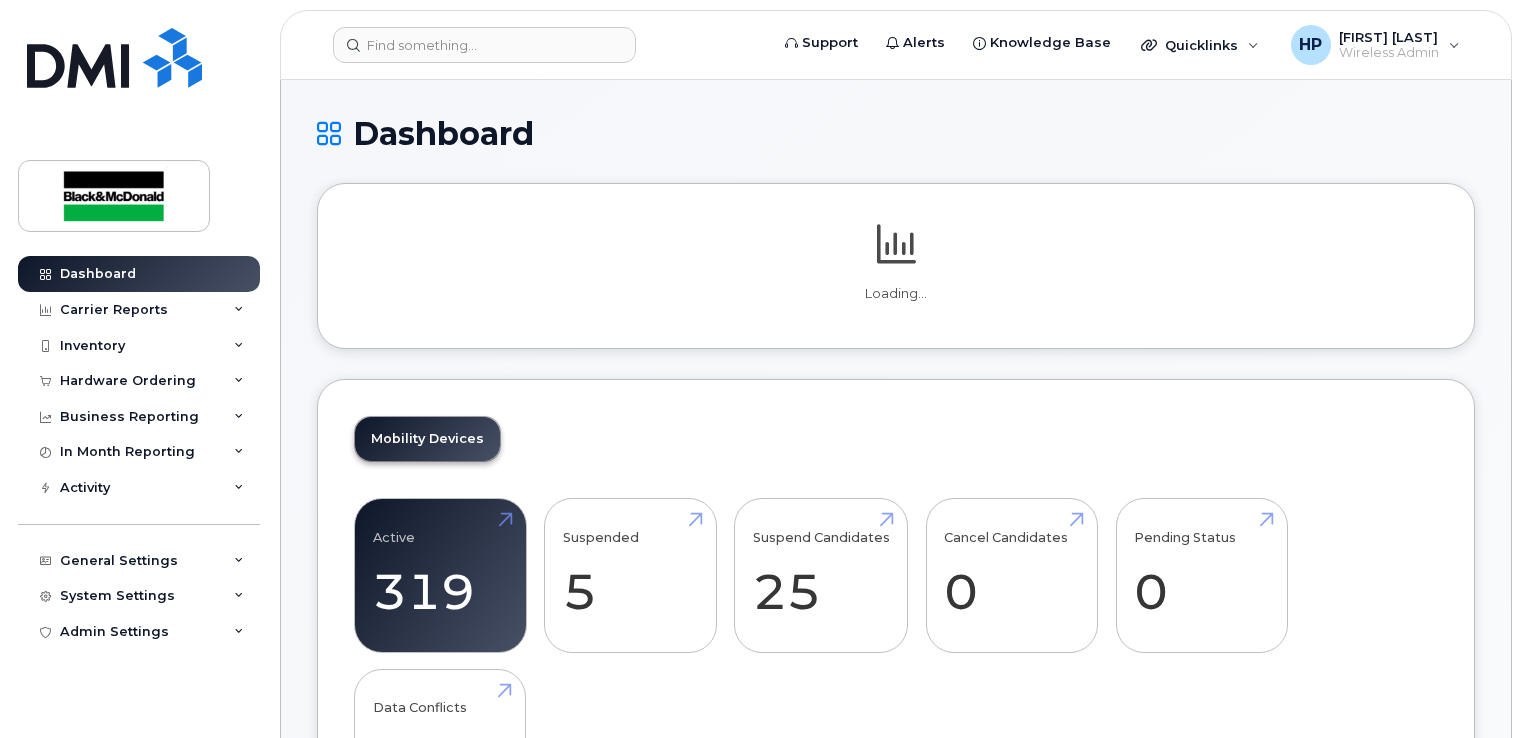 scroll, scrollTop: 0, scrollLeft: 0, axis: both 